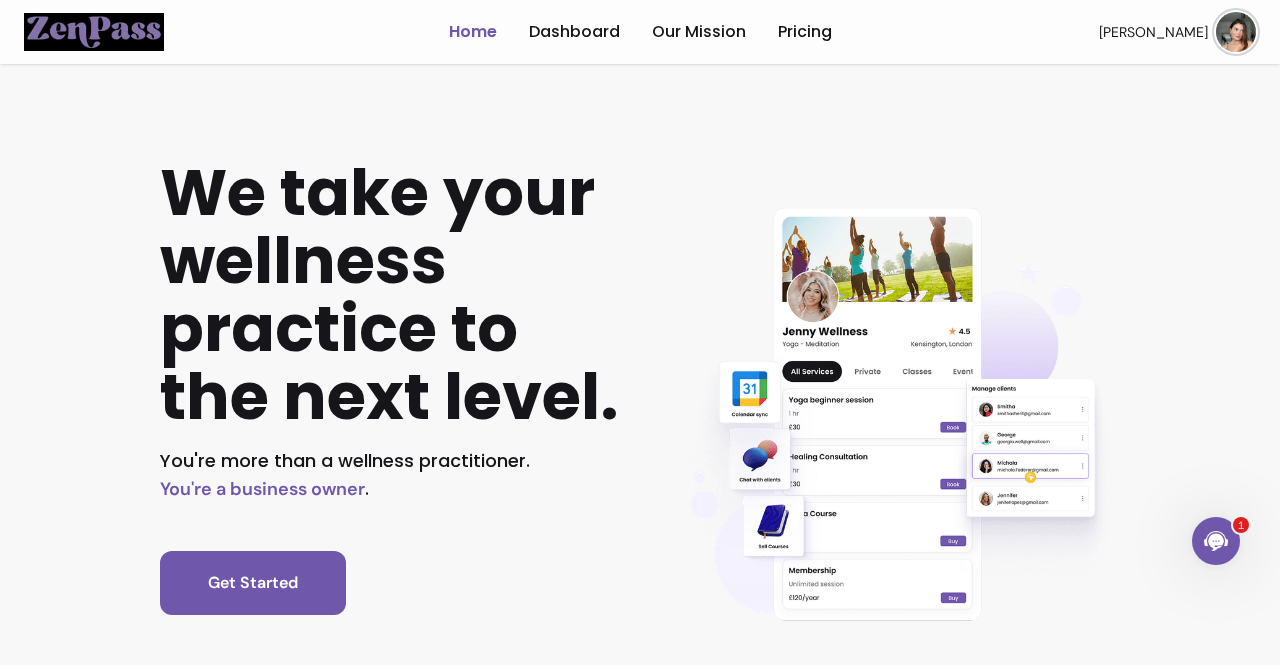 scroll, scrollTop: 0, scrollLeft: 0, axis: both 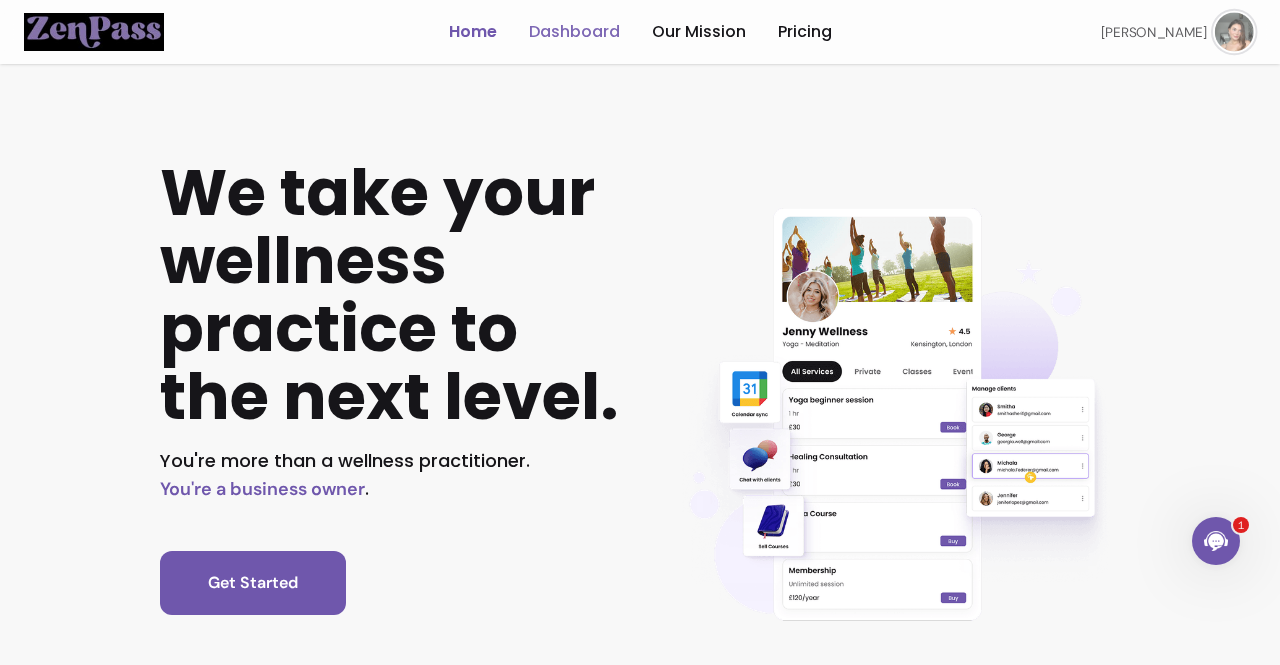 click on "Dashboard" at bounding box center [574, 32] 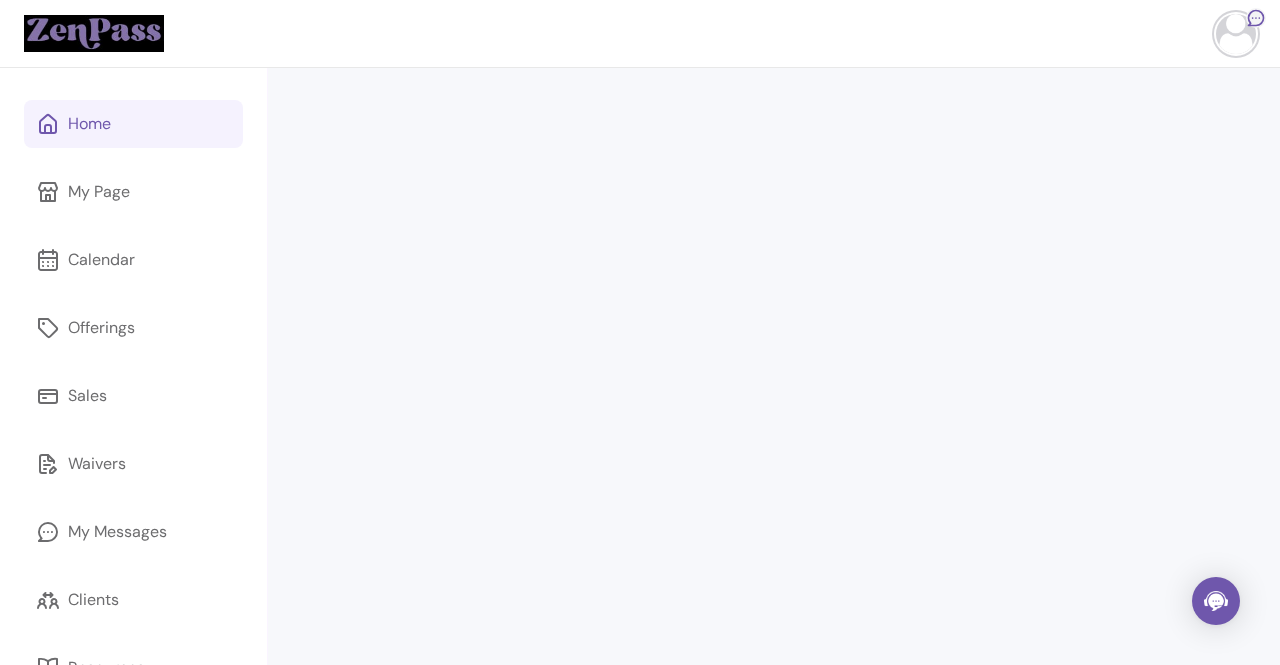 scroll, scrollTop: 0, scrollLeft: 0, axis: both 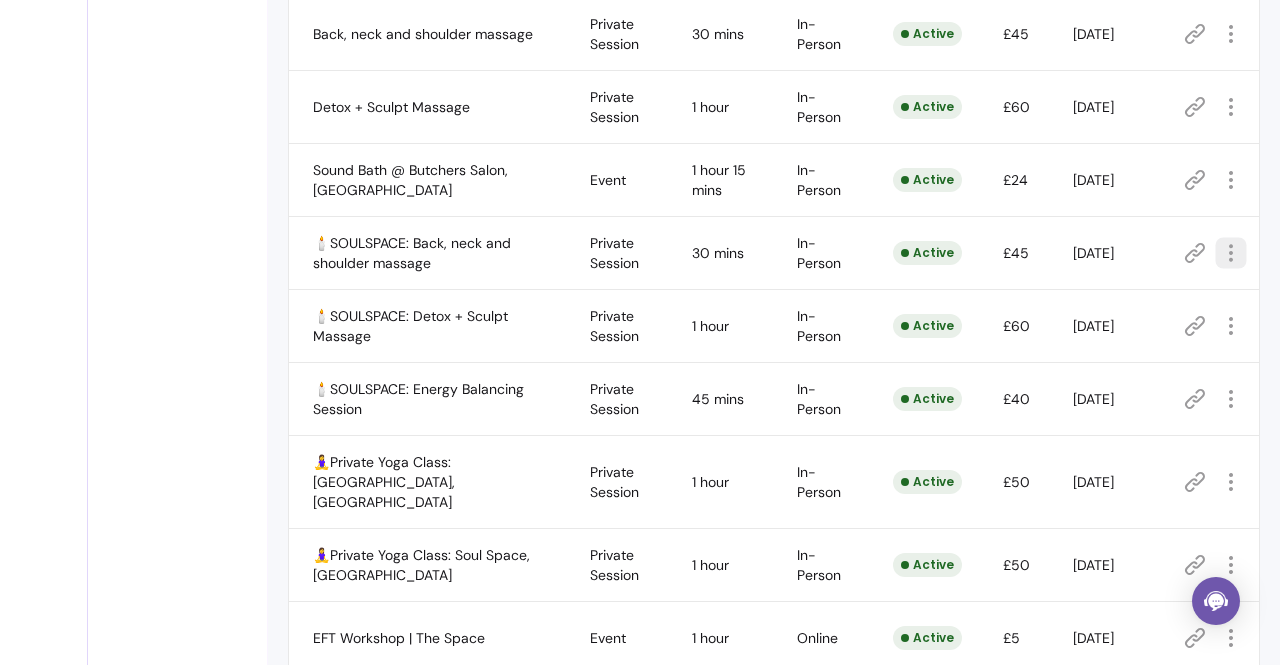 click 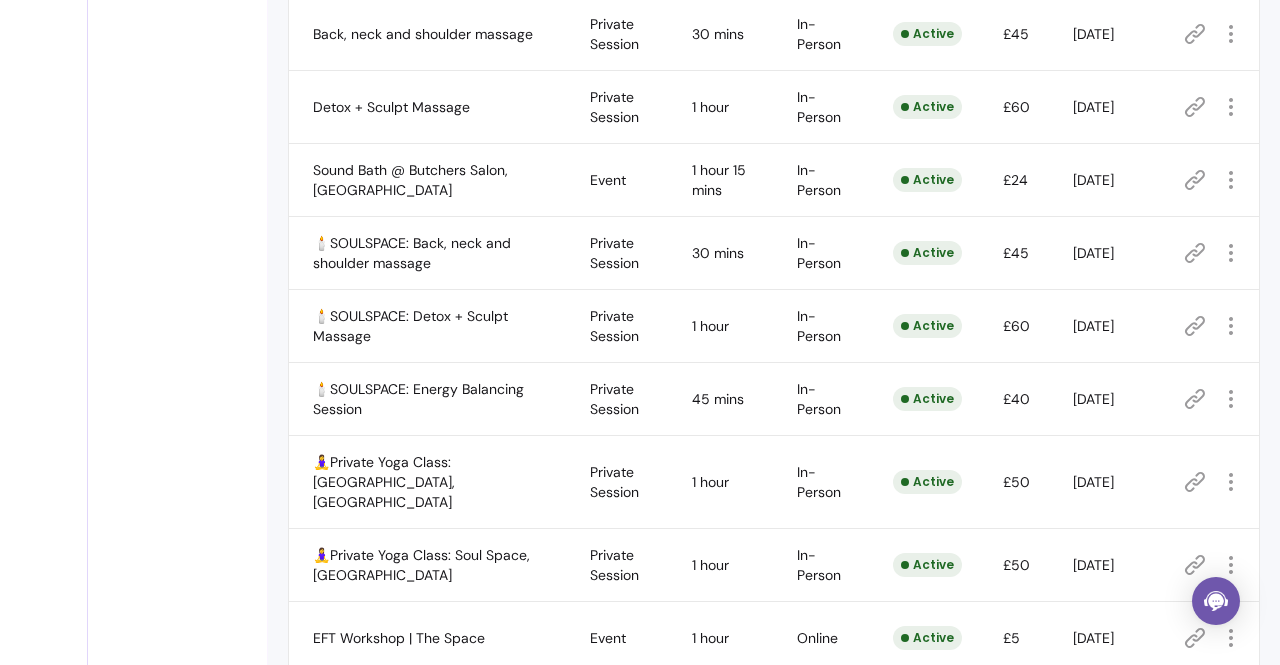 click 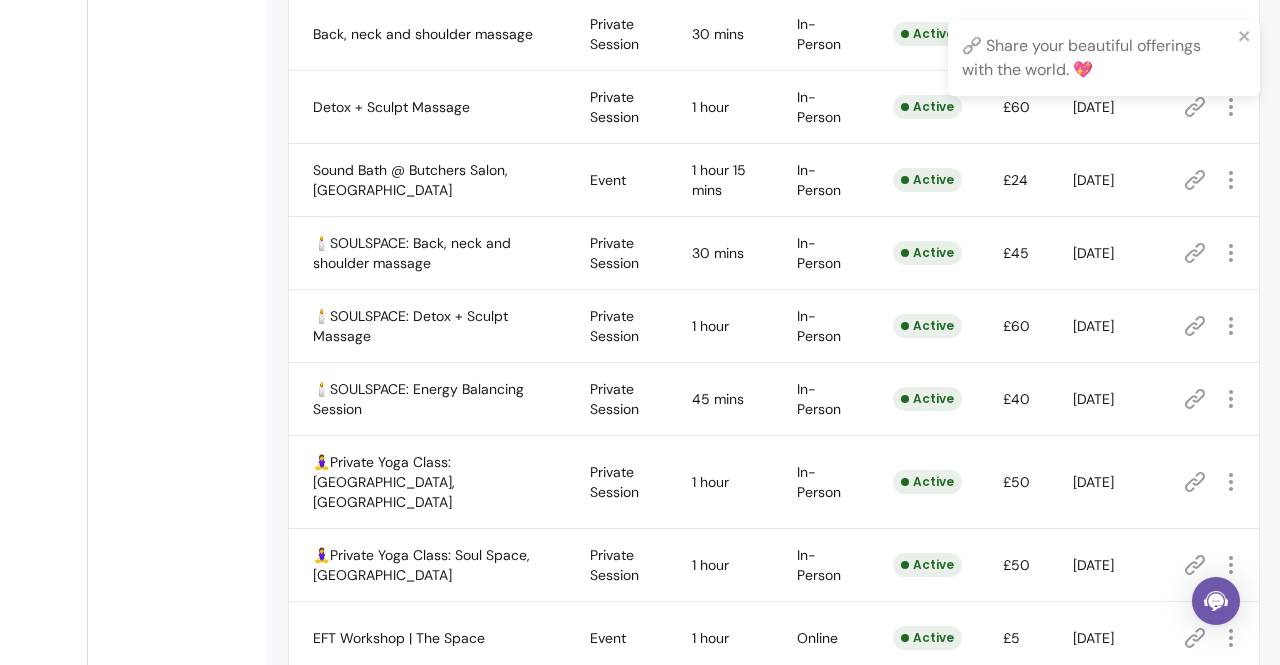 click 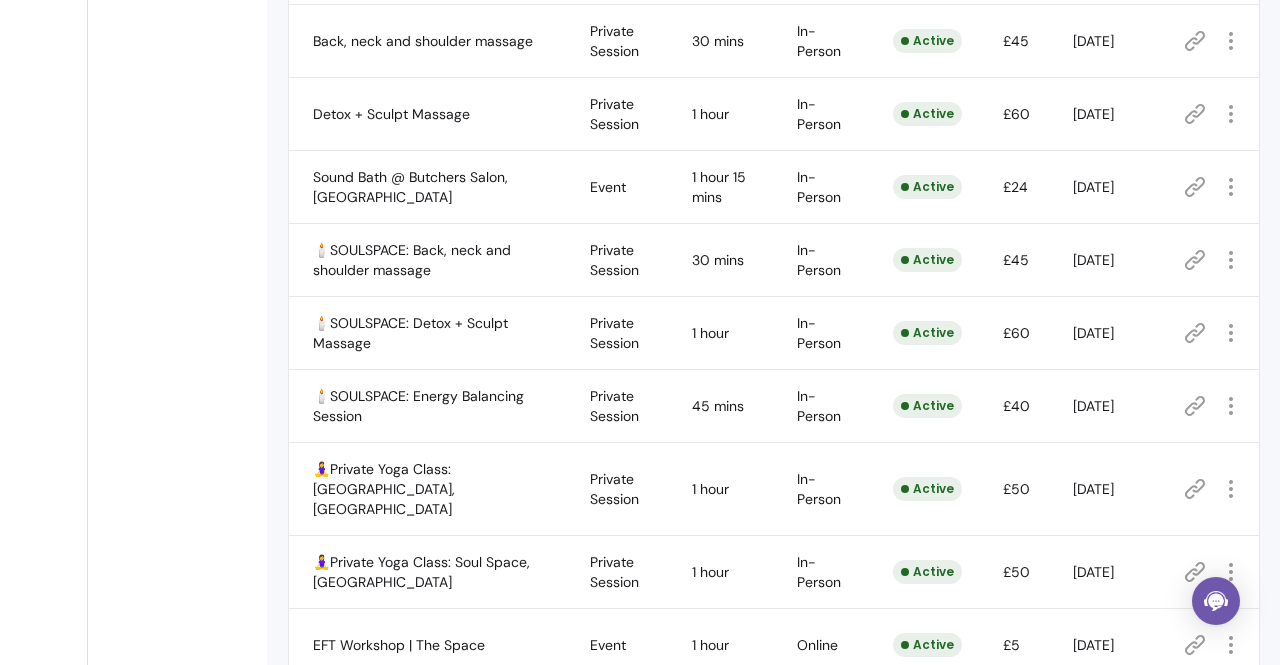 scroll, scrollTop: 741, scrollLeft: 0, axis: vertical 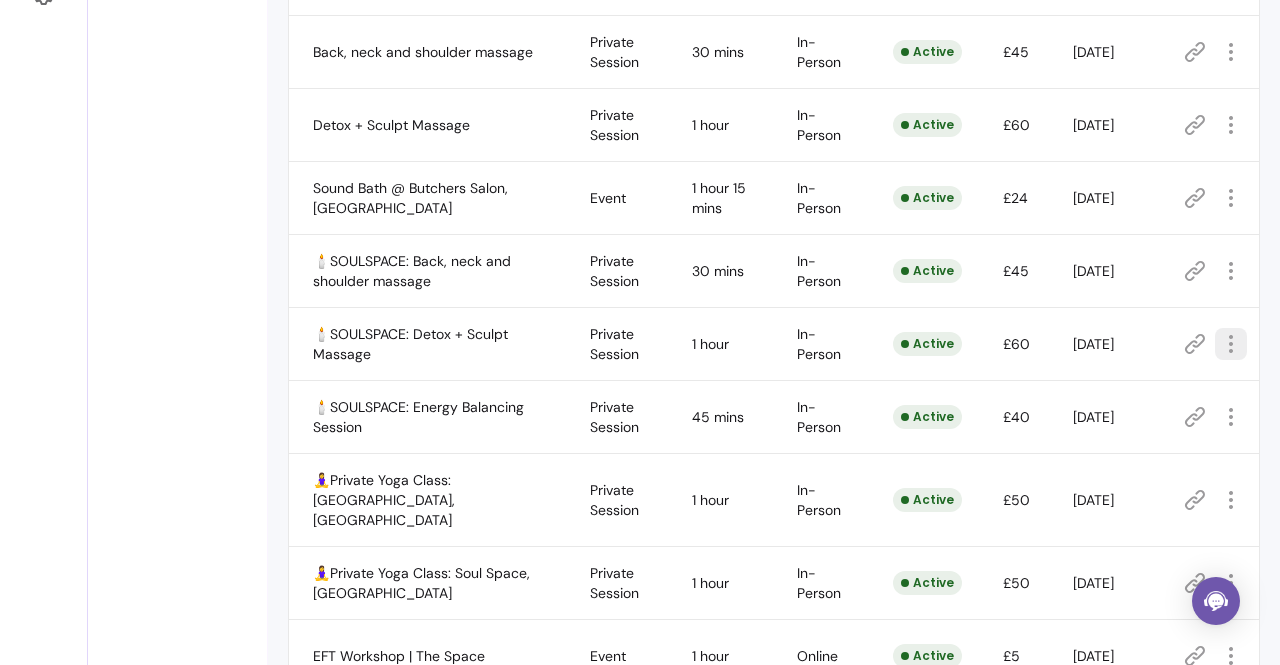 click 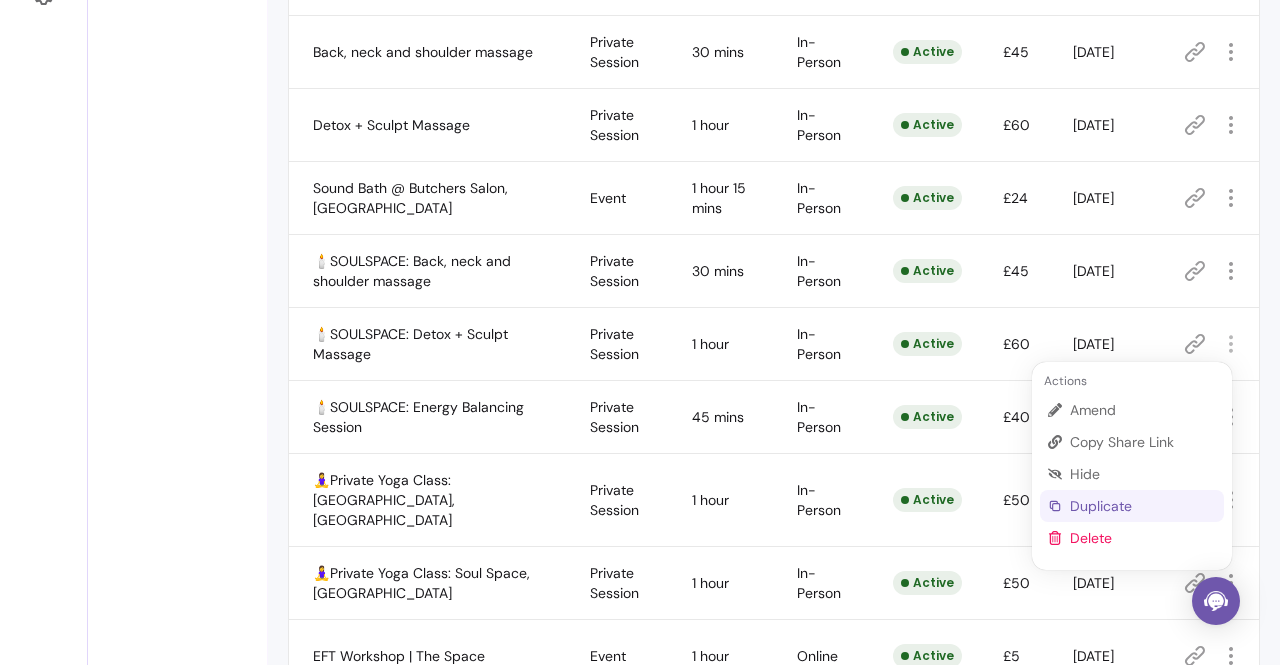 click on "Duplicate" at bounding box center (1143, 506) 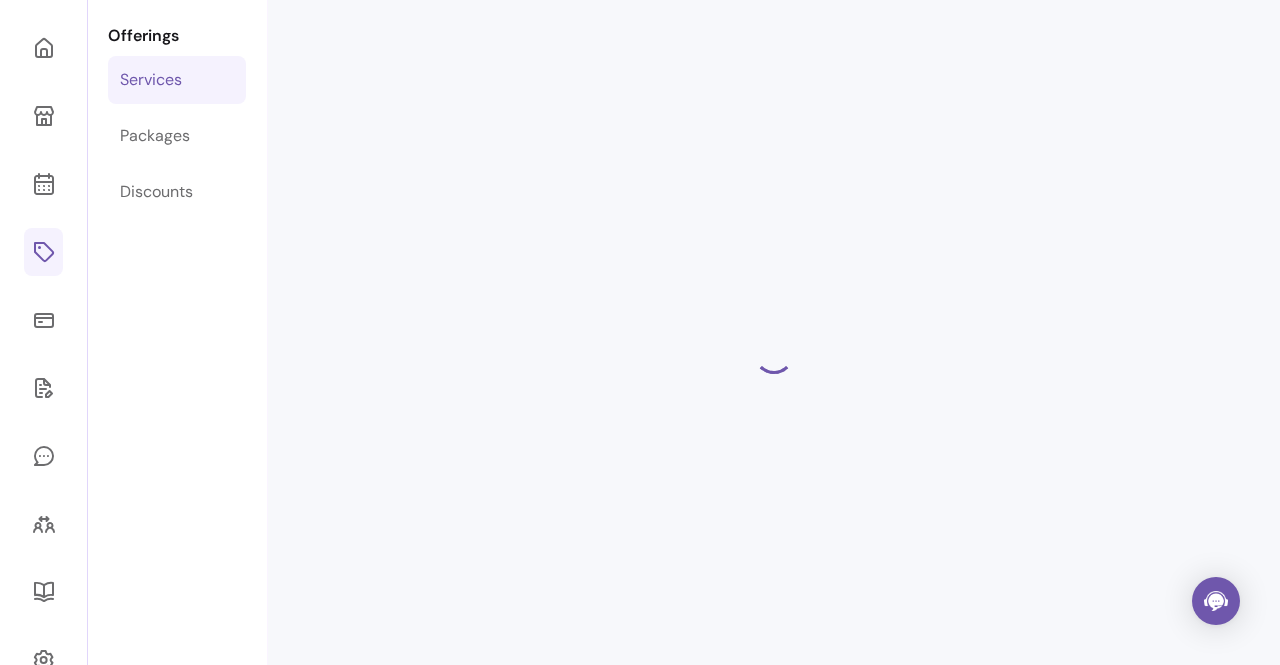 scroll, scrollTop: 68, scrollLeft: 0, axis: vertical 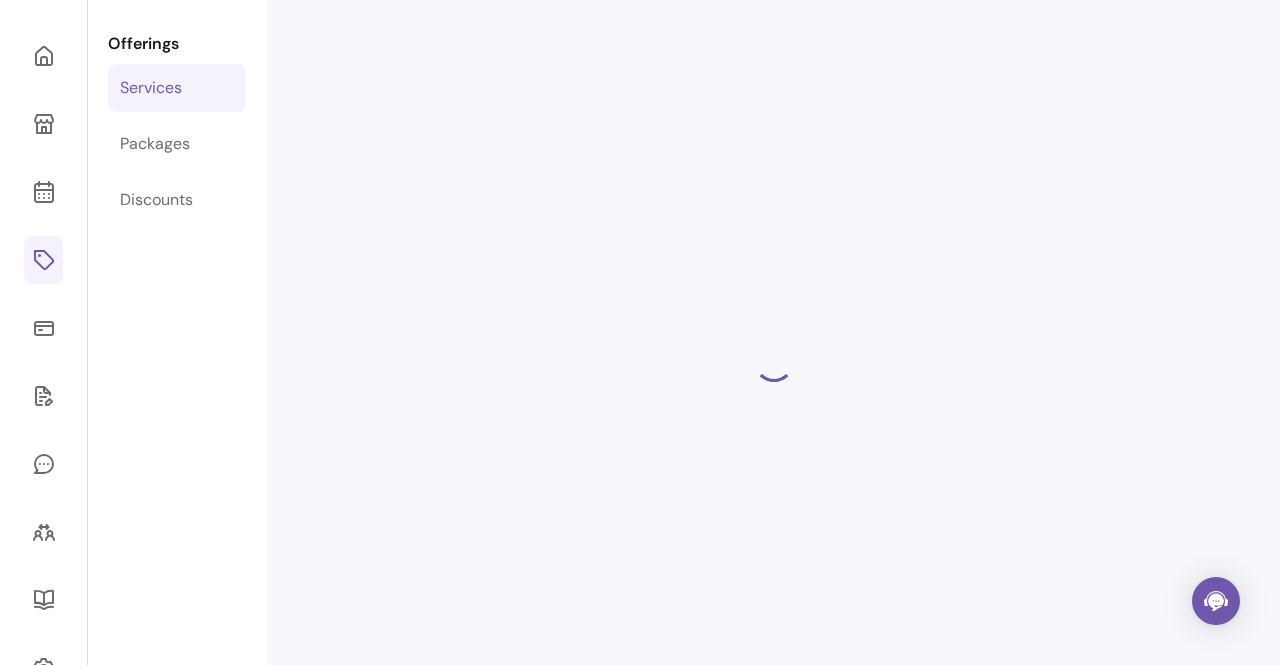 select on "**" 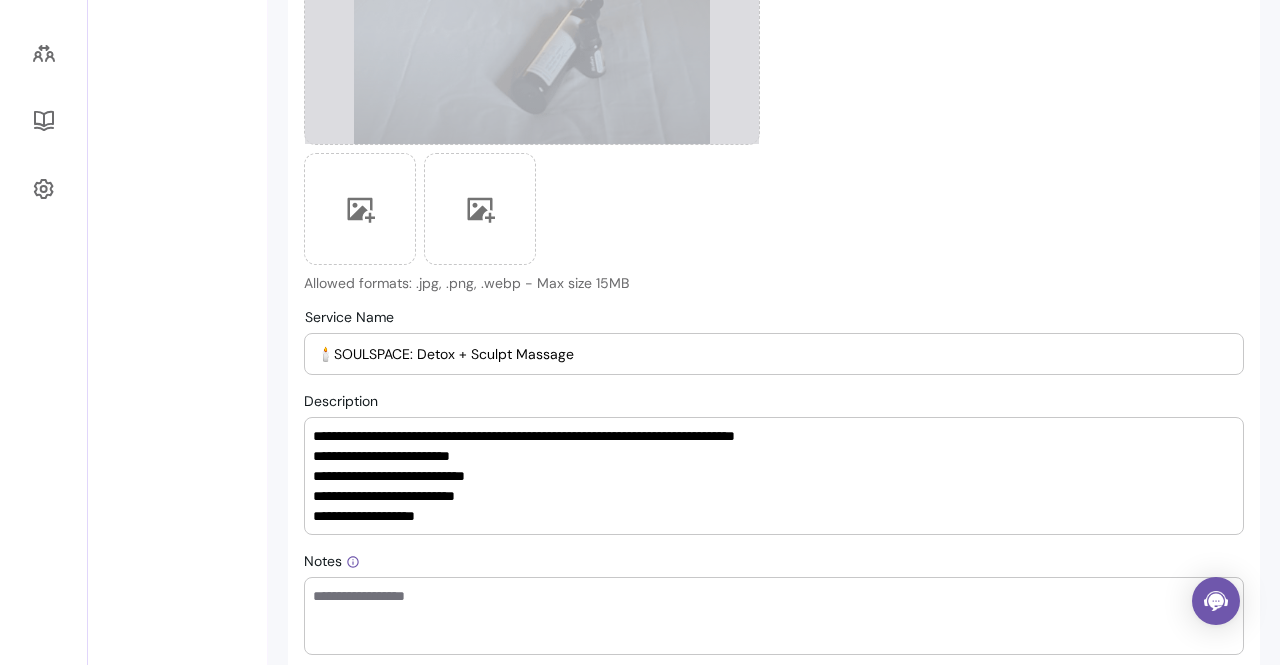 scroll, scrollTop: 548, scrollLeft: 0, axis: vertical 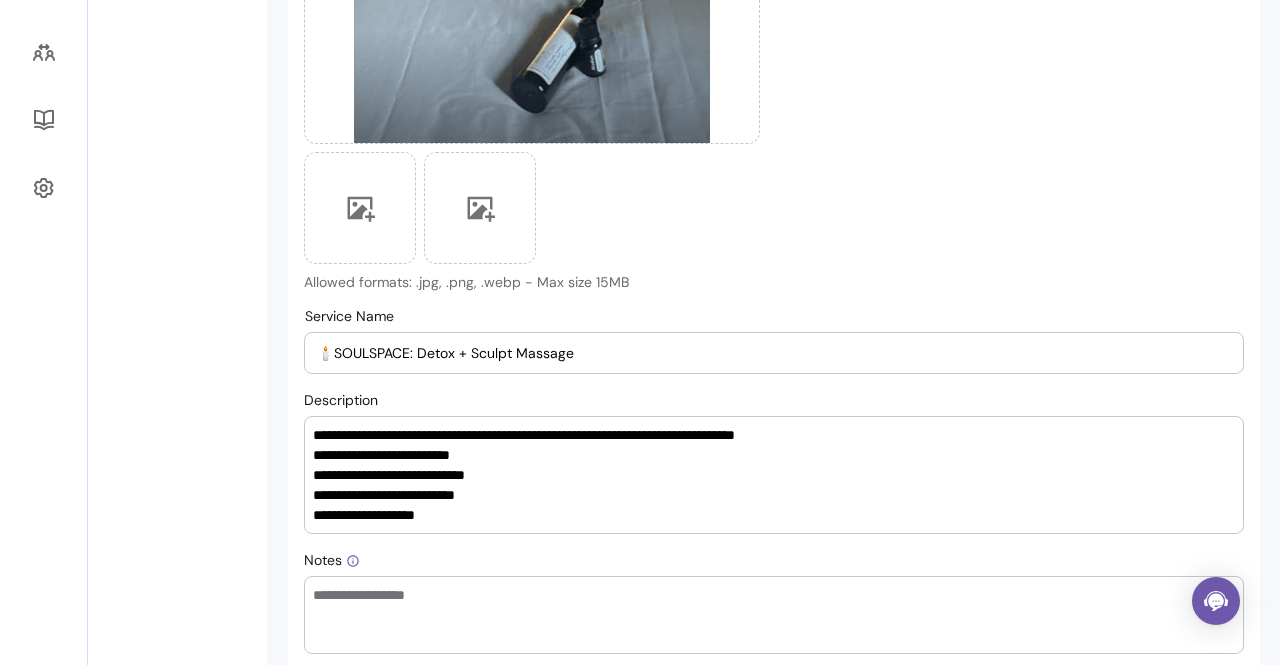 drag, startPoint x: 419, startPoint y: 355, endPoint x: 513, endPoint y: 355, distance: 94 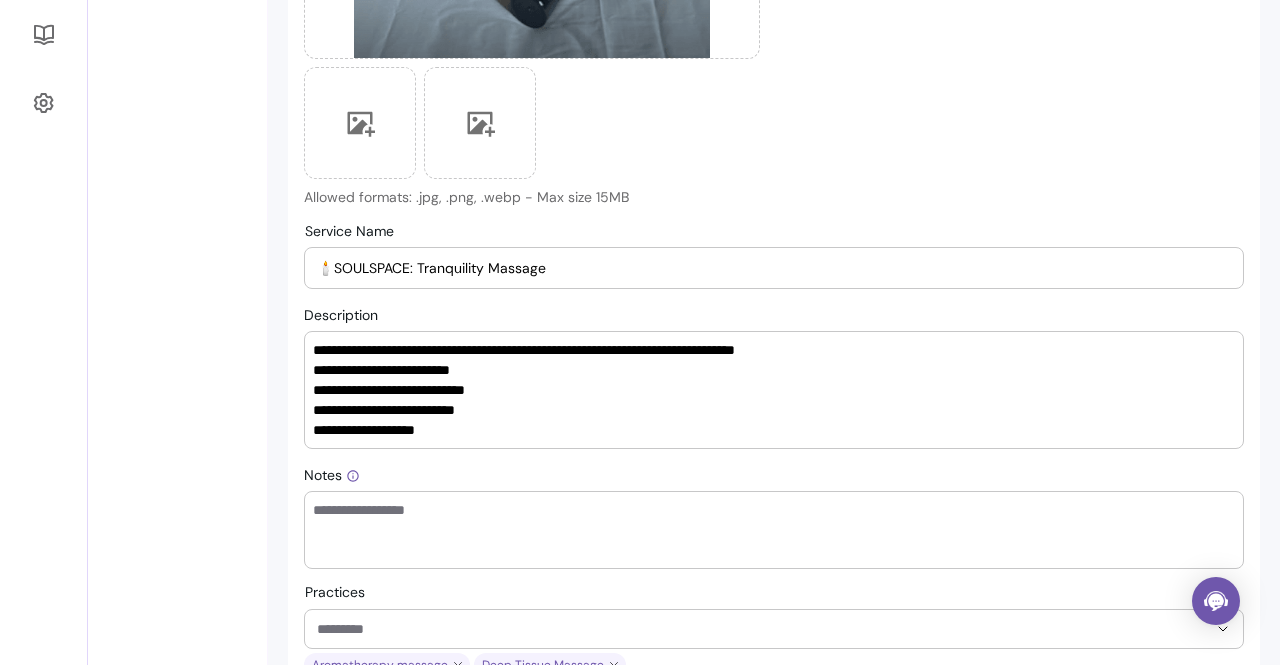 scroll, scrollTop: 635, scrollLeft: 0, axis: vertical 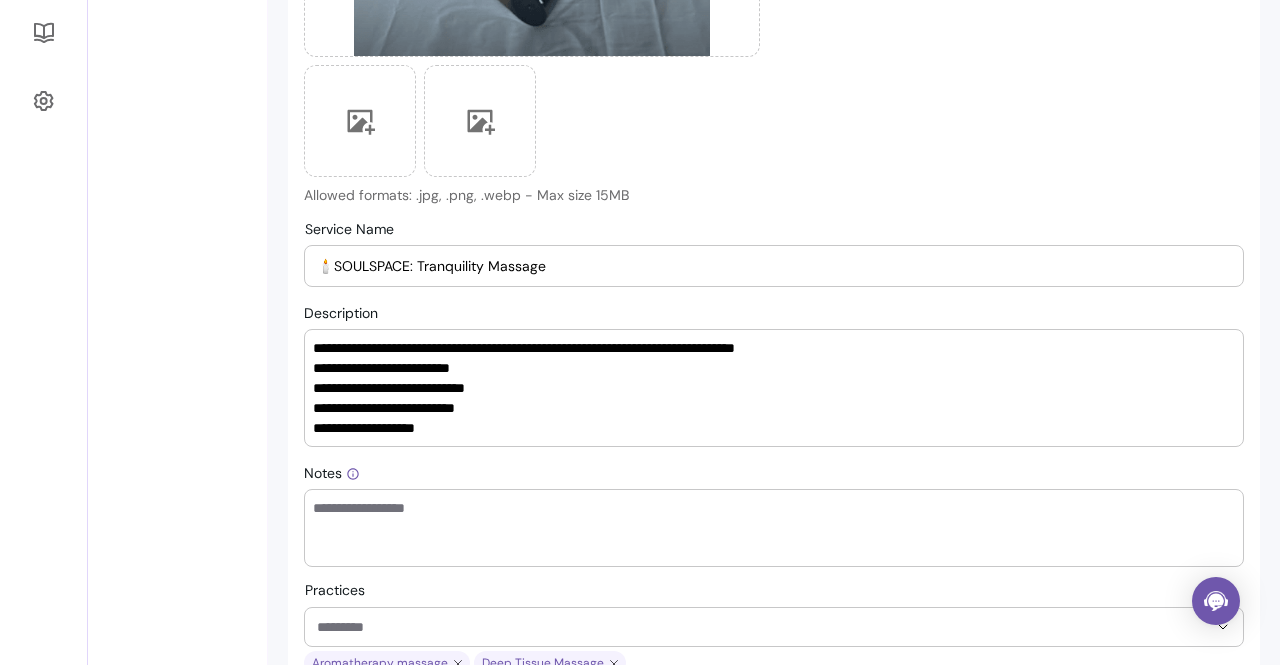 type on "🕯️SOULSPACE: Tranquility Massage" 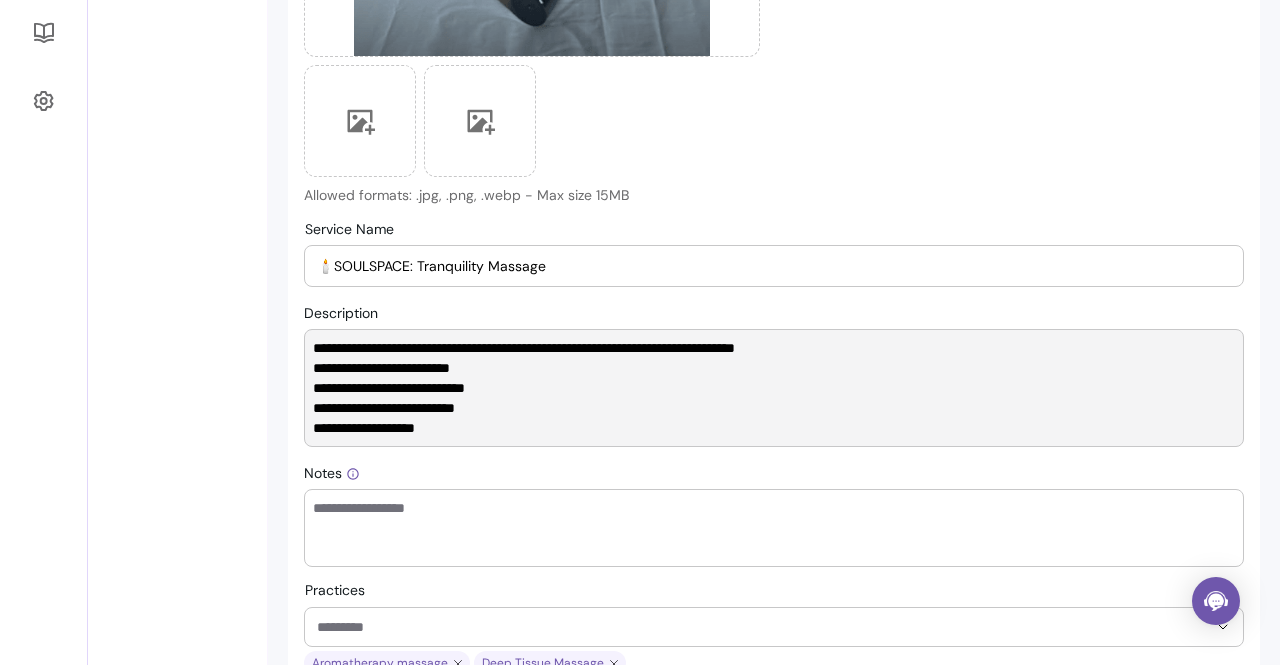 drag, startPoint x: 913, startPoint y: 351, endPoint x: 264, endPoint y: 344, distance: 649.0377 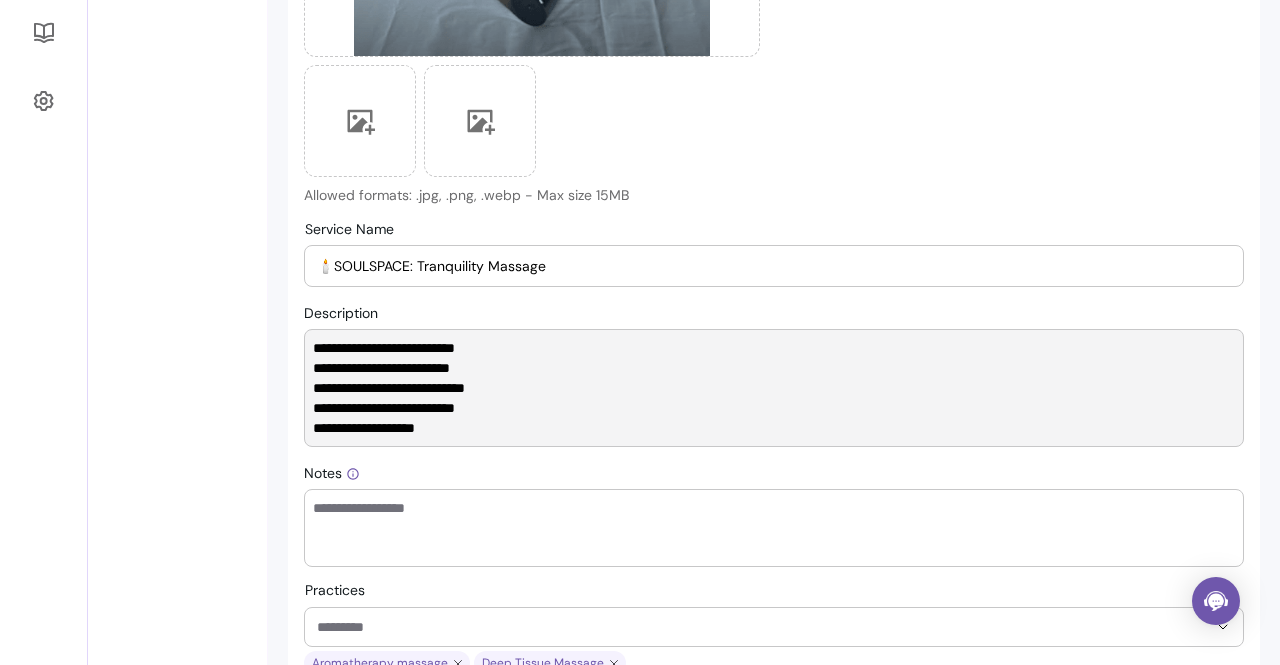 scroll, scrollTop: 759, scrollLeft: 0, axis: vertical 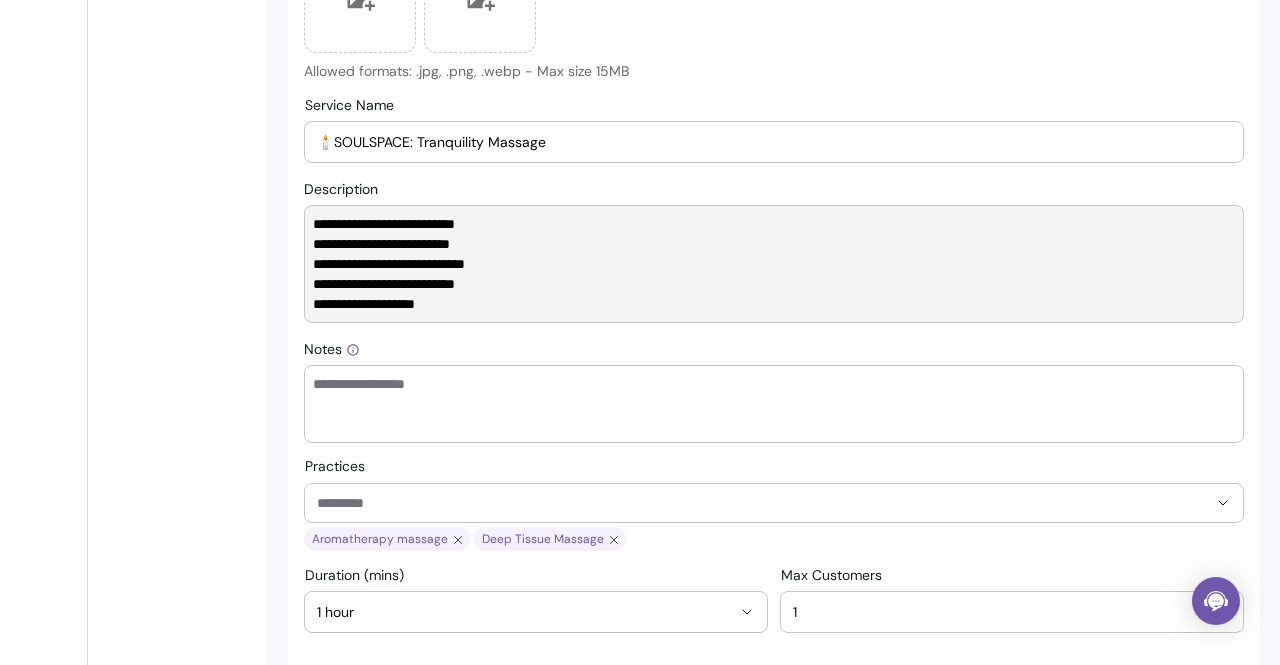 drag, startPoint x: 540, startPoint y: 281, endPoint x: 310, endPoint y: 261, distance: 230.86794 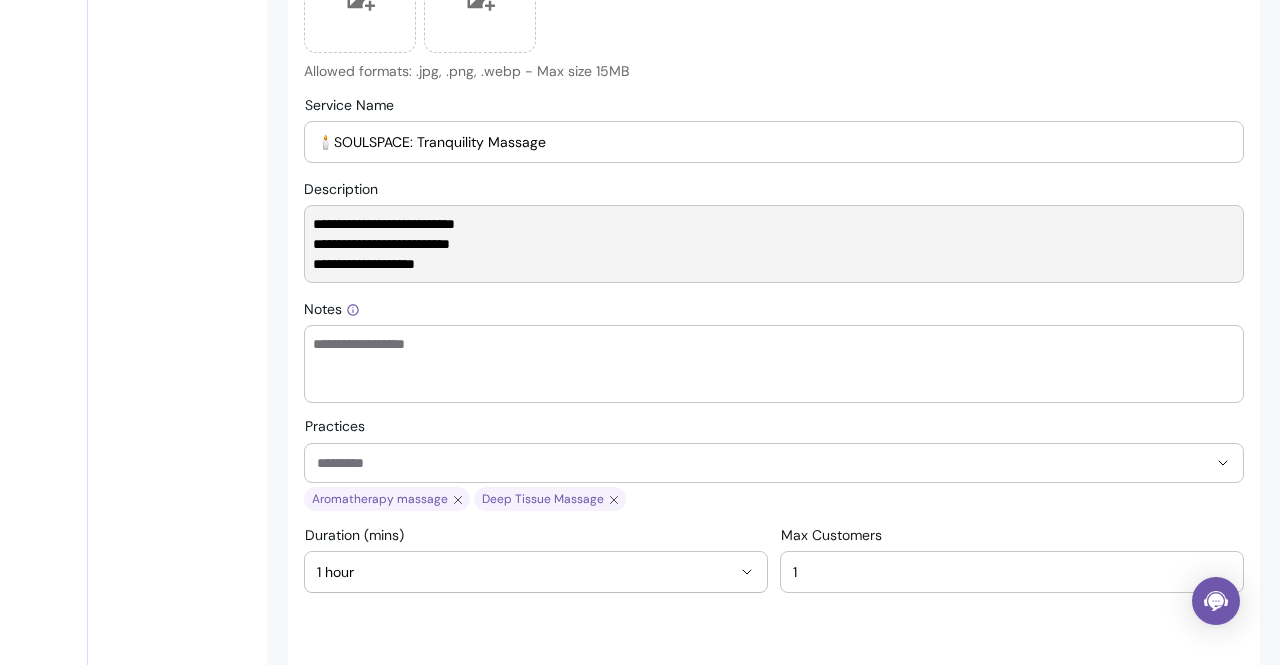 scroll, scrollTop: 773, scrollLeft: 0, axis: vertical 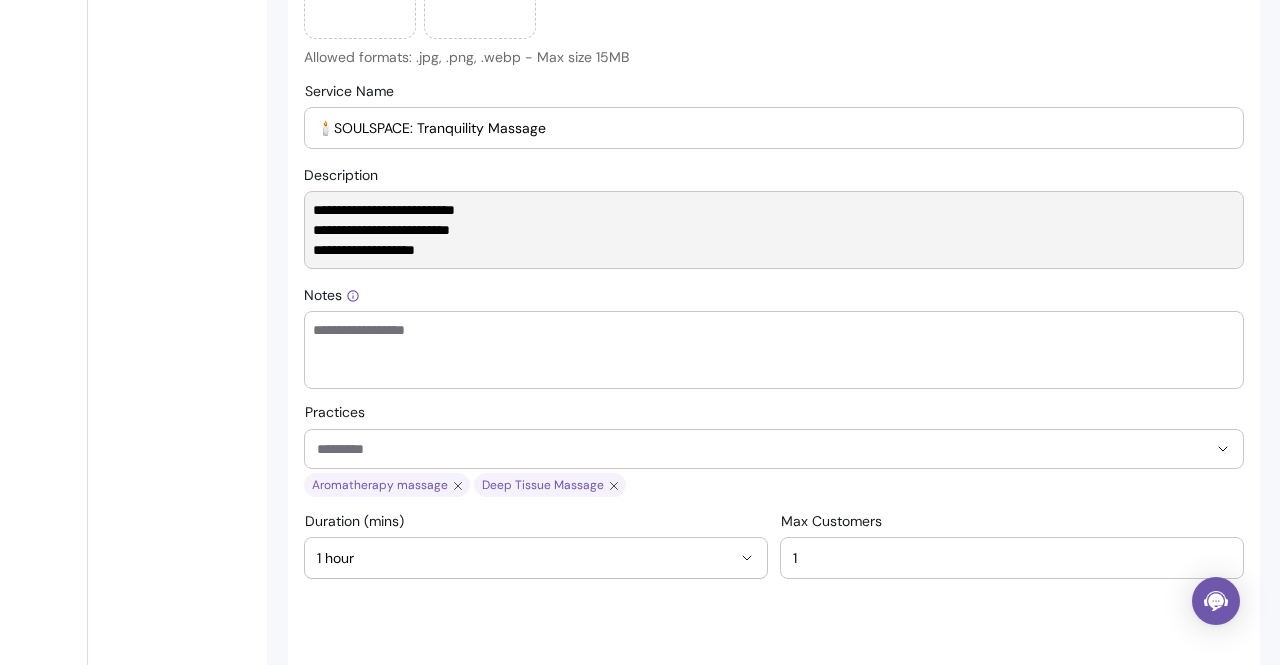 click on "**********" at bounding box center (766, 230) 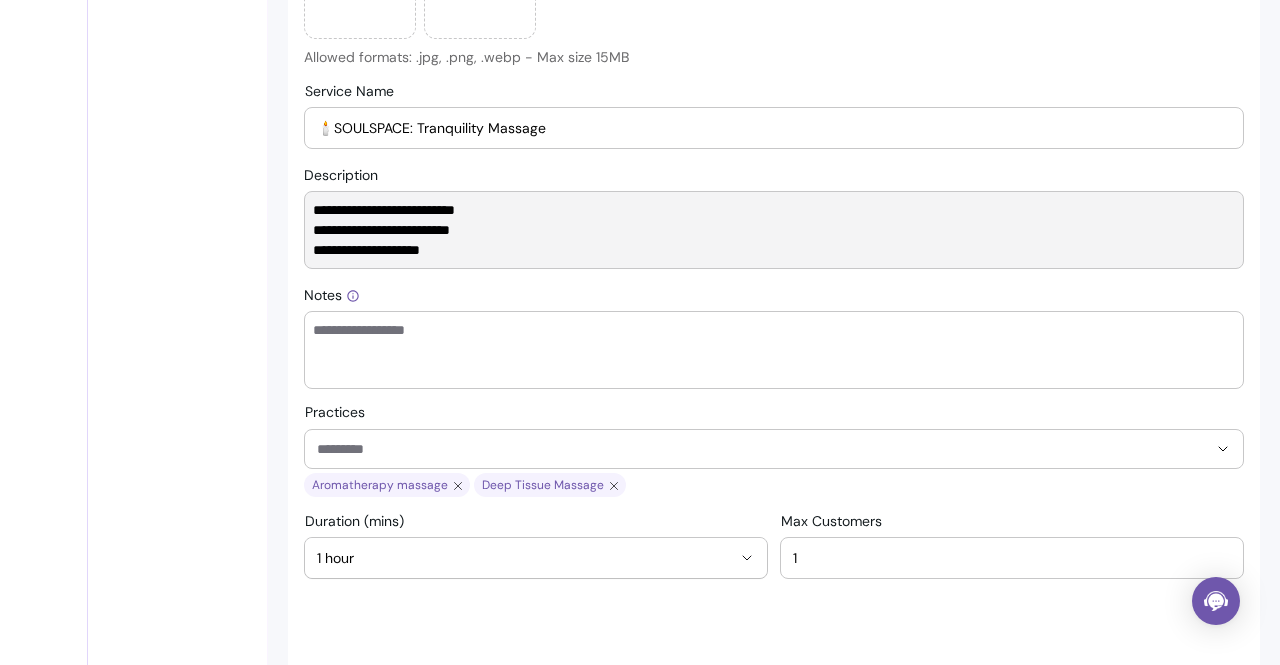 scroll, scrollTop: 0, scrollLeft: 0, axis: both 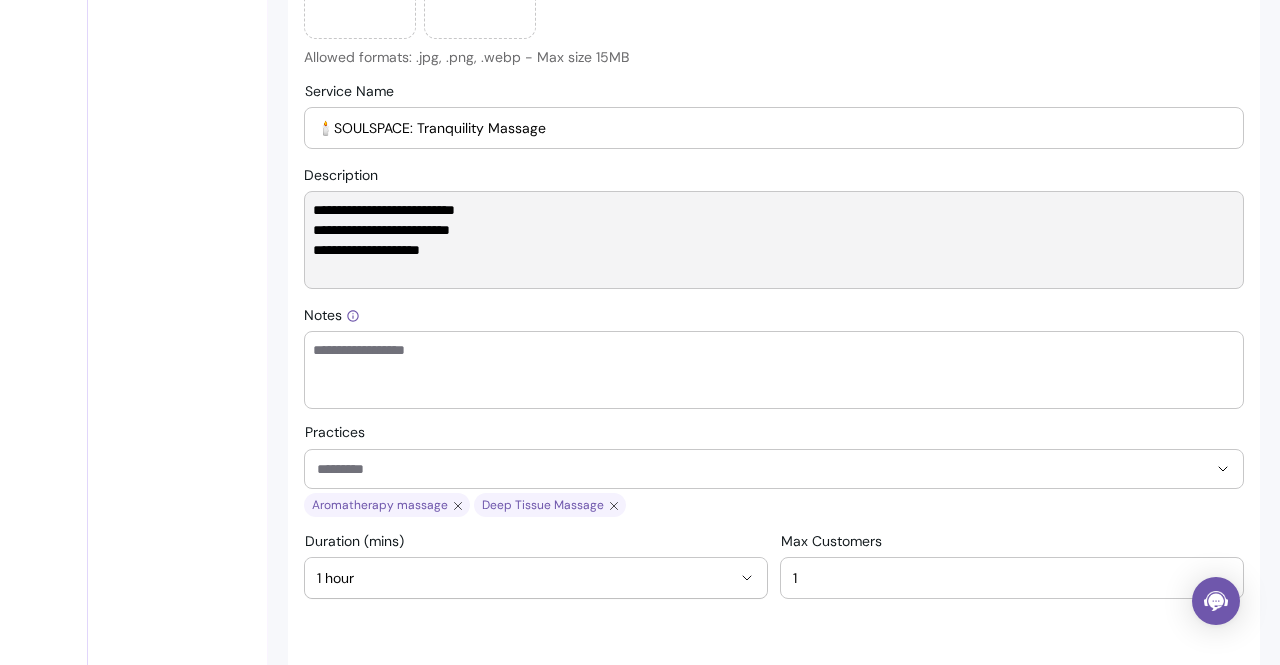 paste on "*" 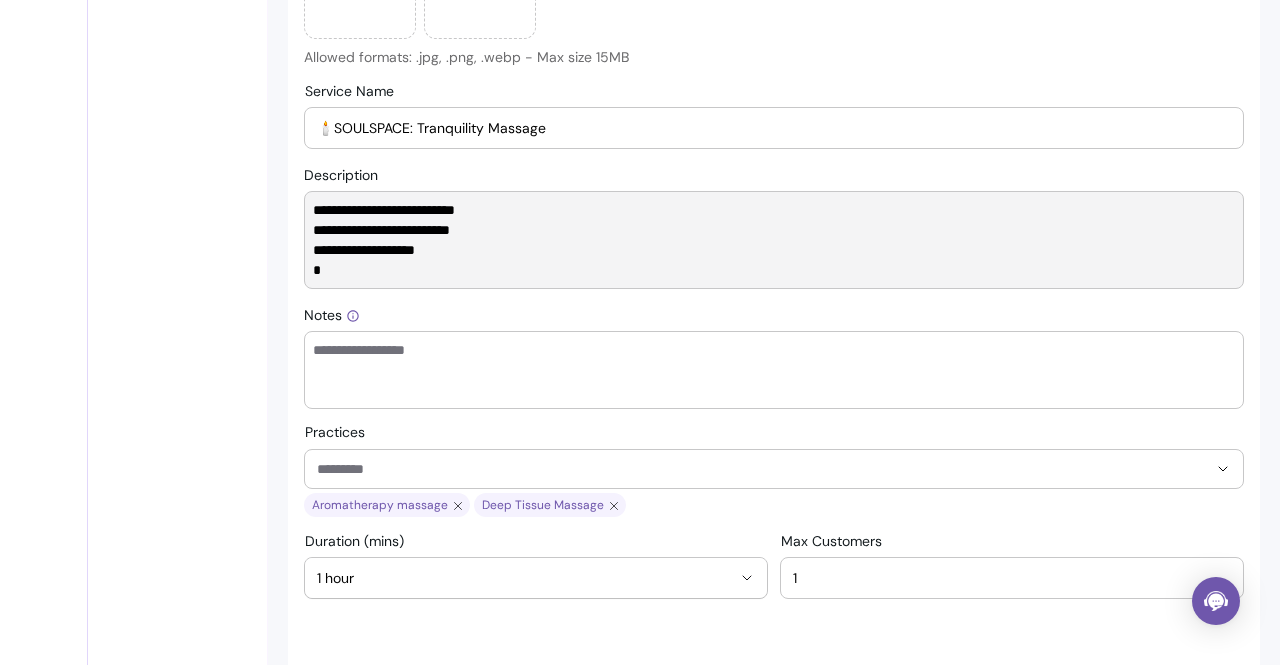 click on "**********" at bounding box center [766, 240] 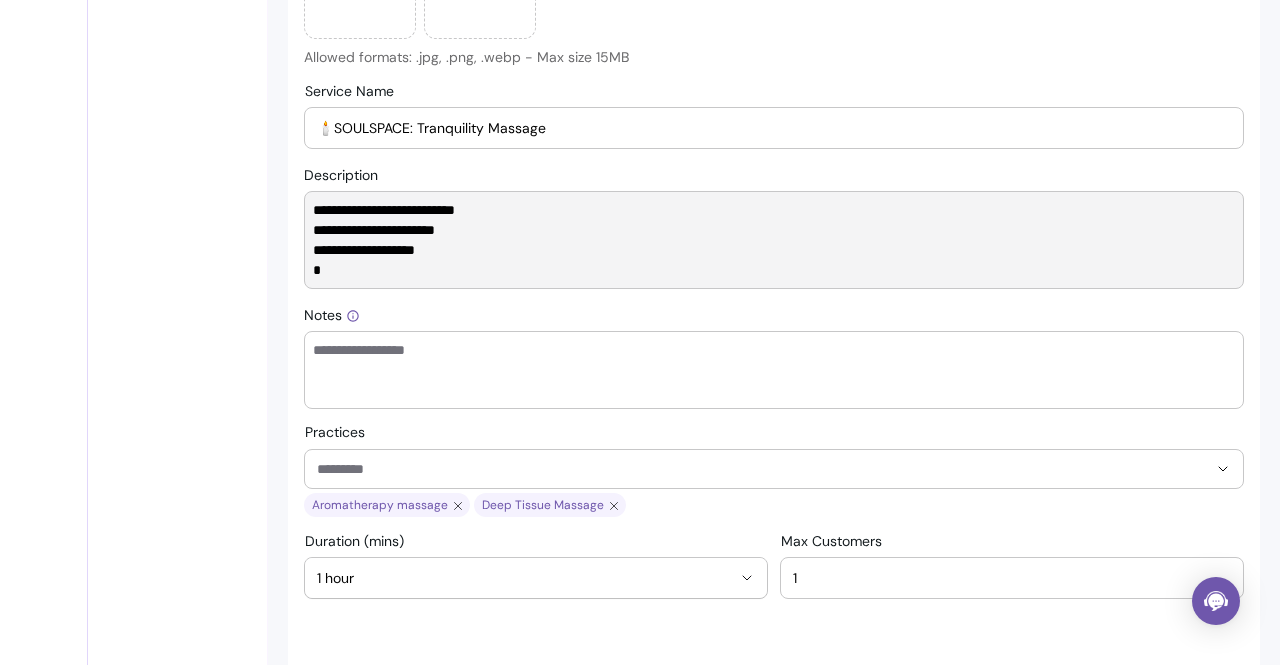 click on "**********" at bounding box center (766, 240) 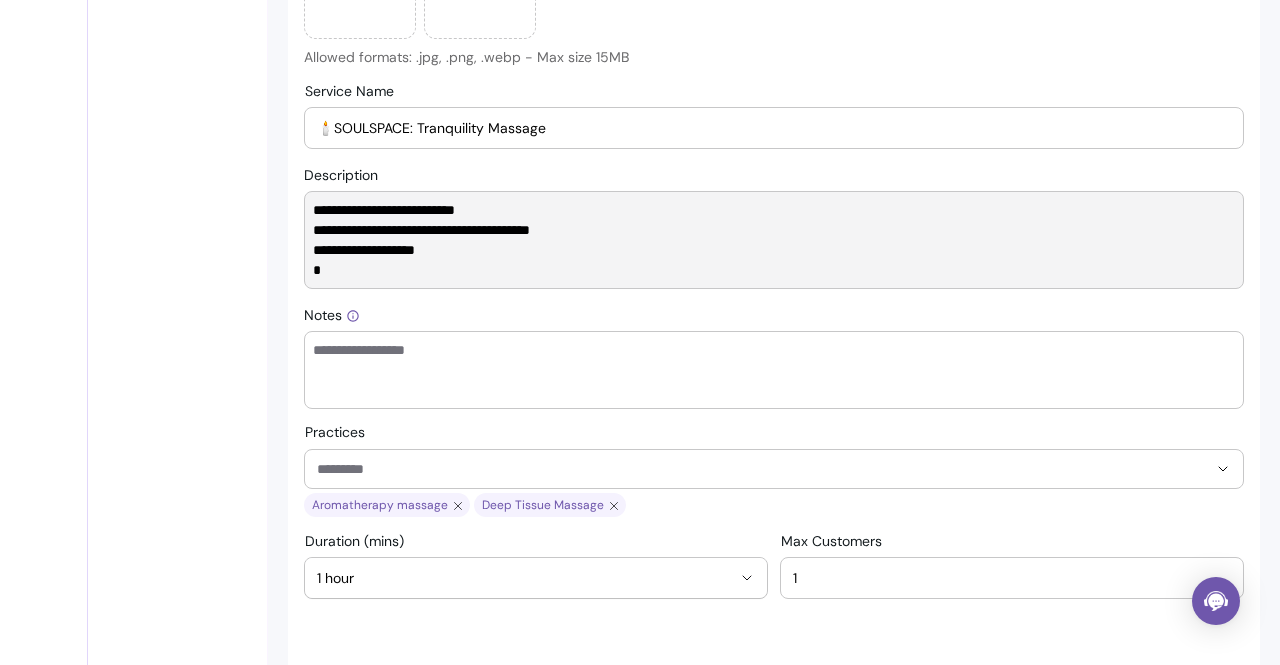 click on "**********" at bounding box center (766, 240) 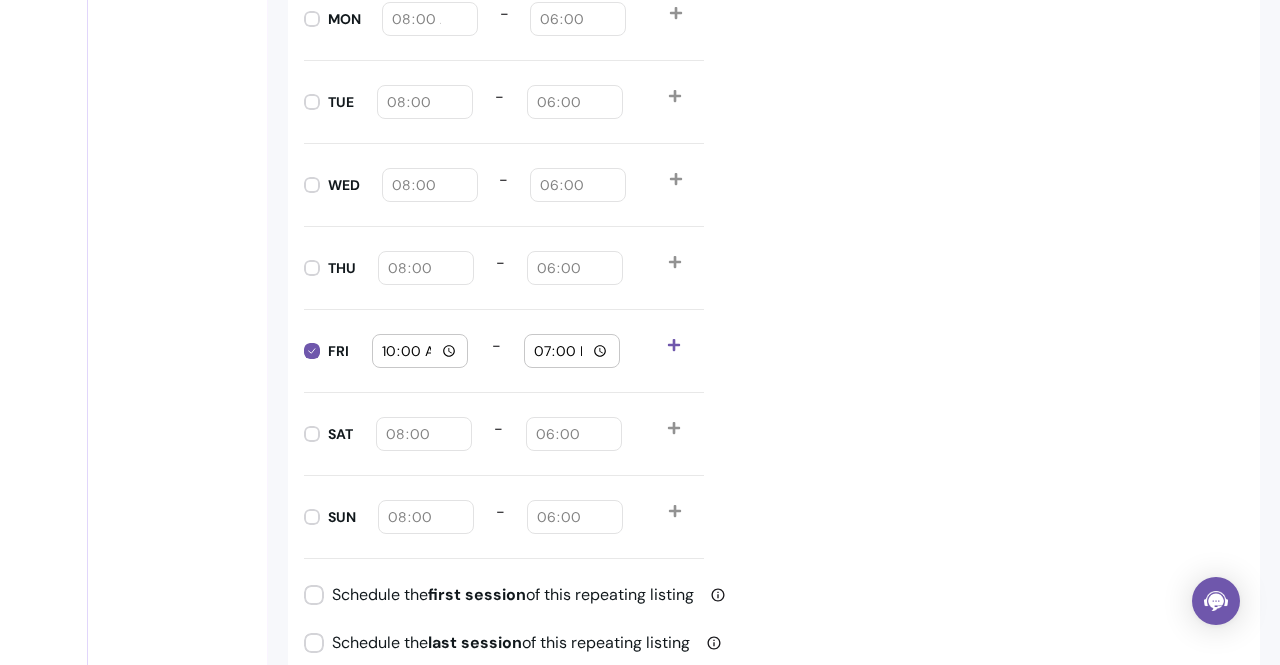 scroll, scrollTop: 2187, scrollLeft: 0, axis: vertical 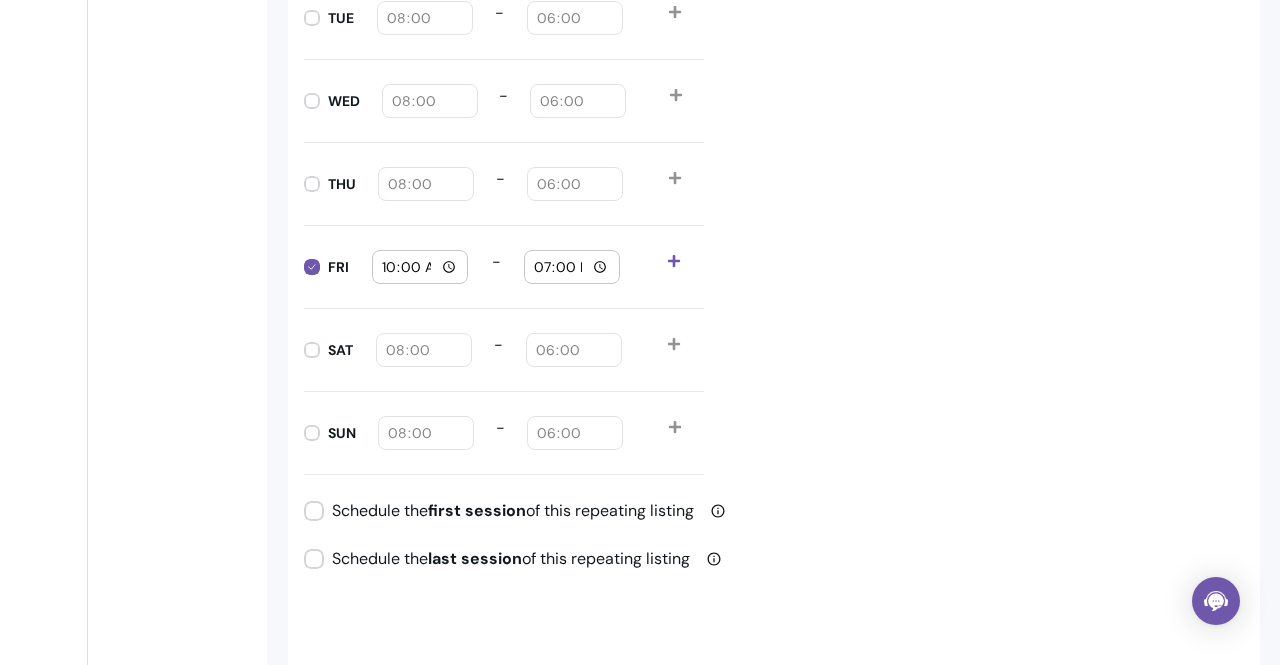 type on "**********" 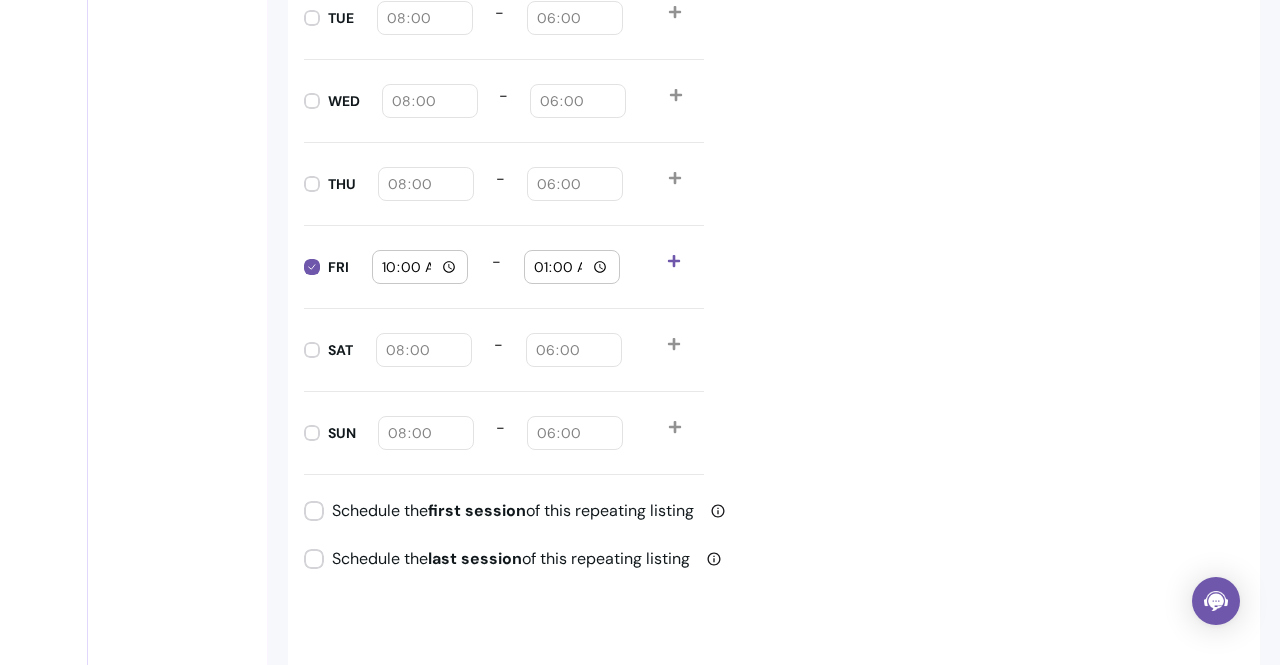 type on "18:00" 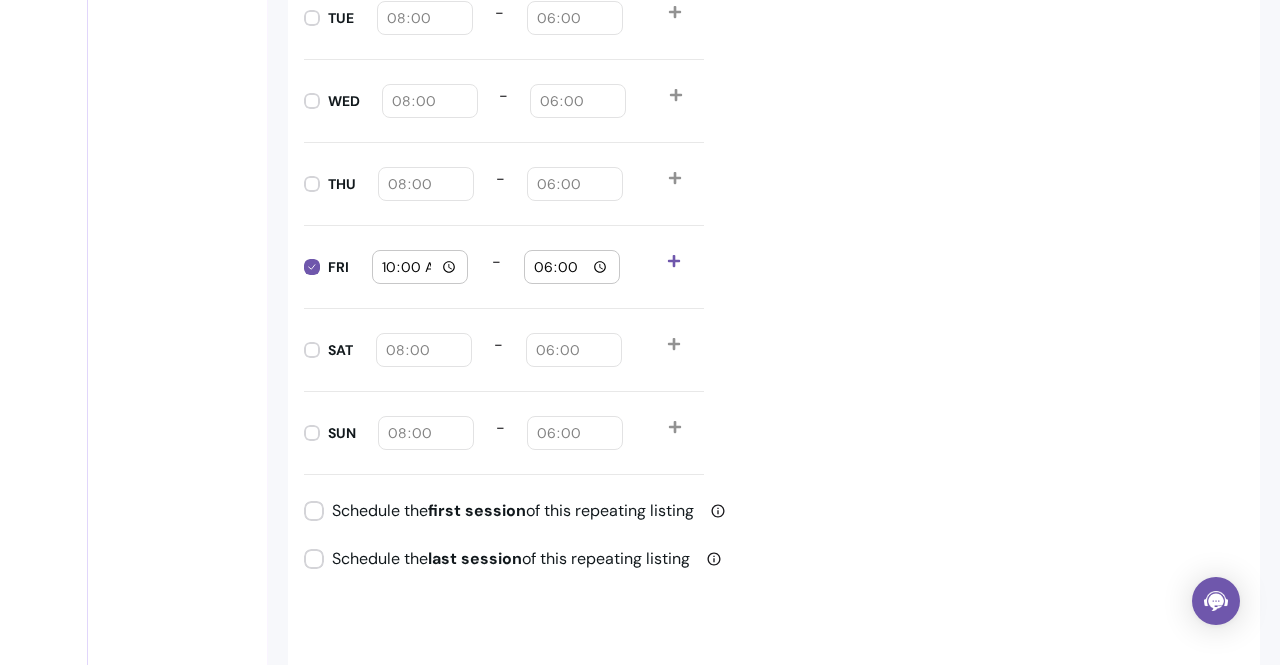 click on "Daily Availabilities MON 08:00 - 18:00 TUE 08:00 - 18:00 WED 08:00 - 18:00 THU 08:00 - 18:00 FRI 10:00 - 18:00 SAT 08:00 - 18:00 SUN 08:00 - 18:00" at bounding box center (774, 164) 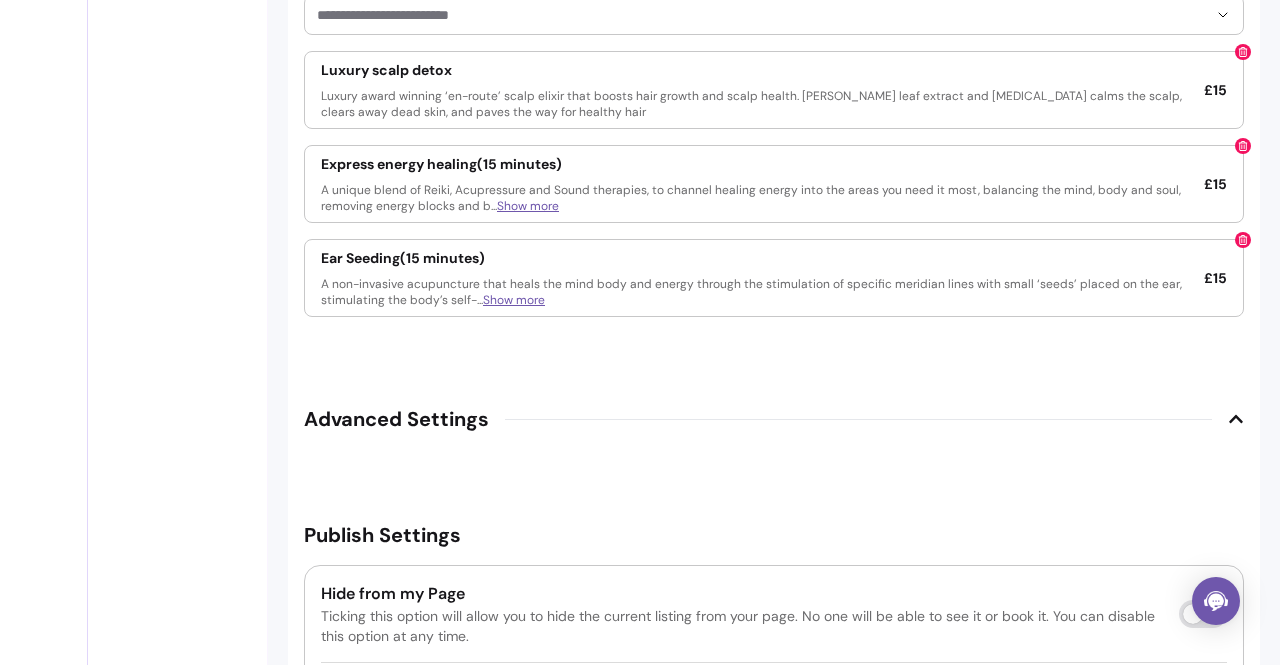 scroll, scrollTop: 3256, scrollLeft: 0, axis: vertical 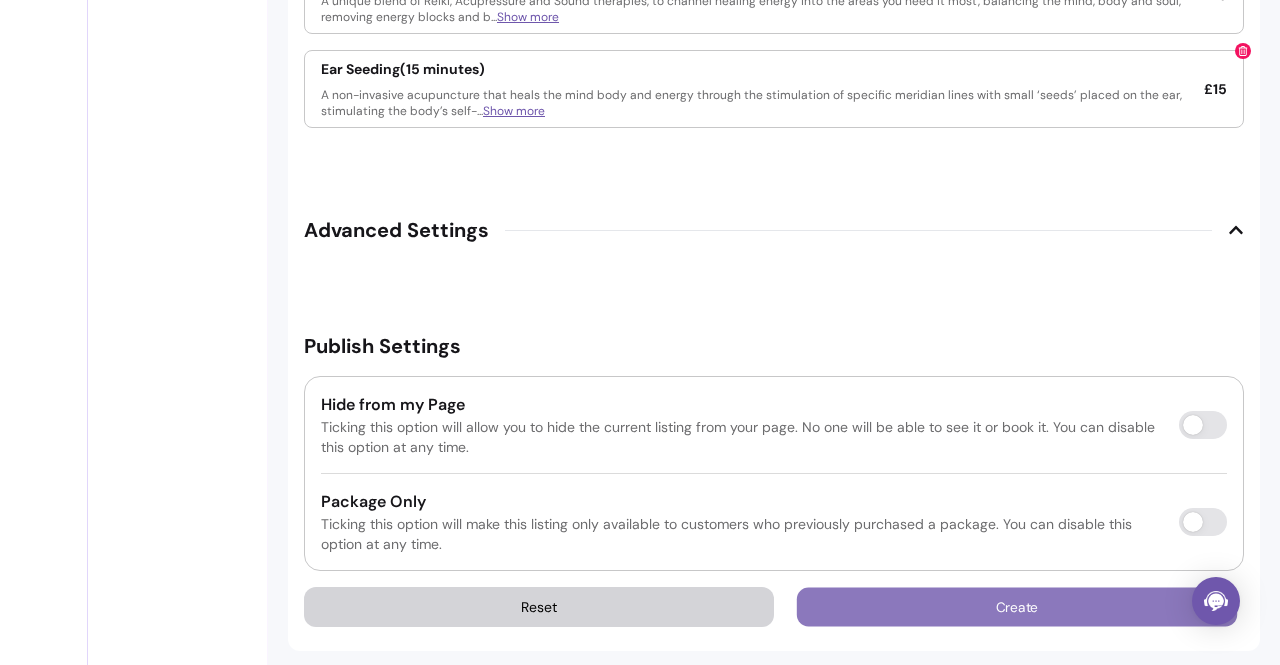 click on "Create" at bounding box center (1017, 607) 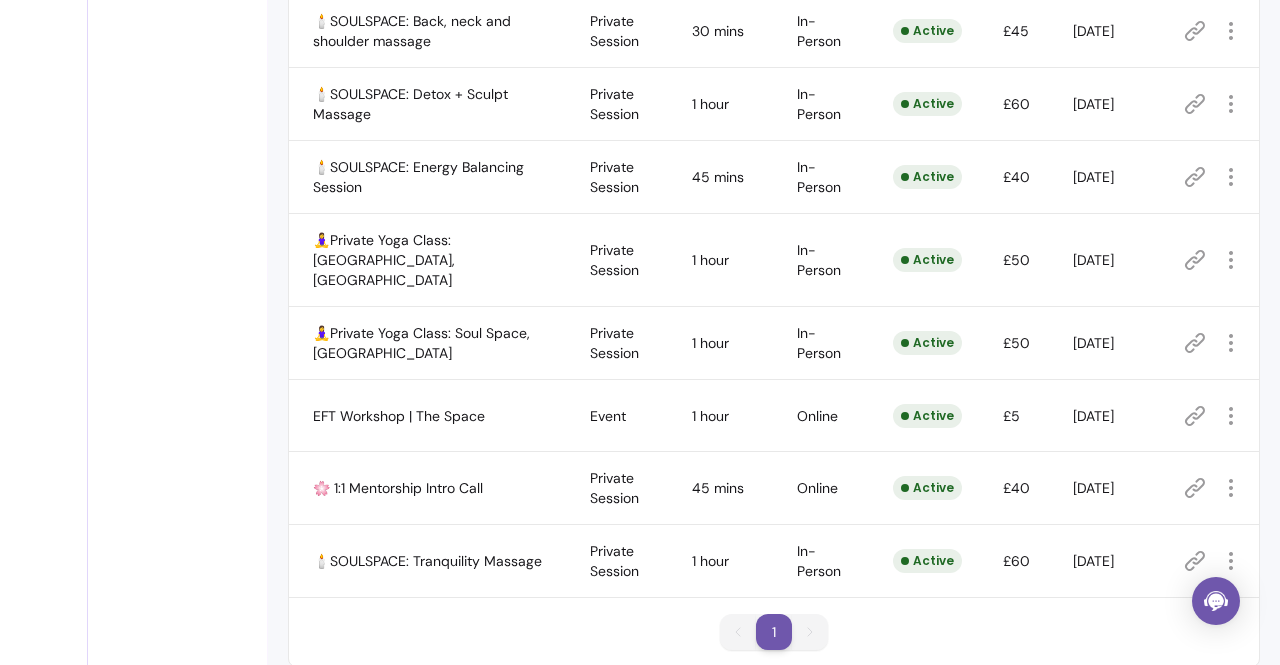 scroll, scrollTop: 985, scrollLeft: 0, axis: vertical 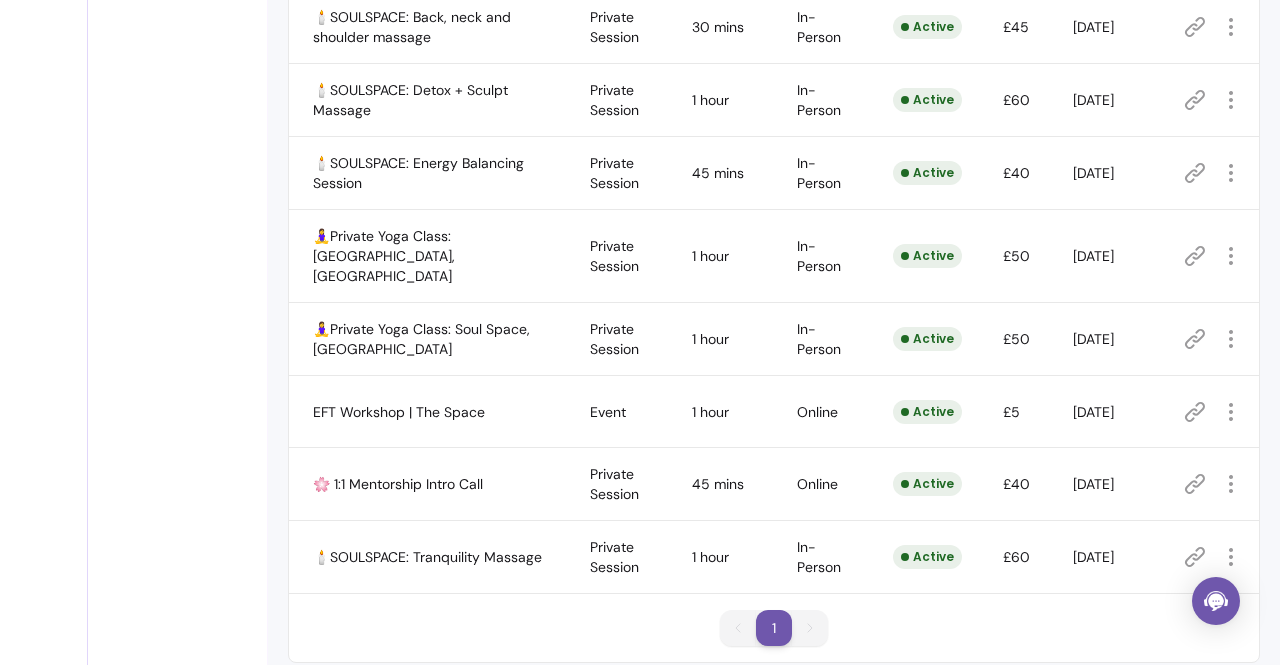 click 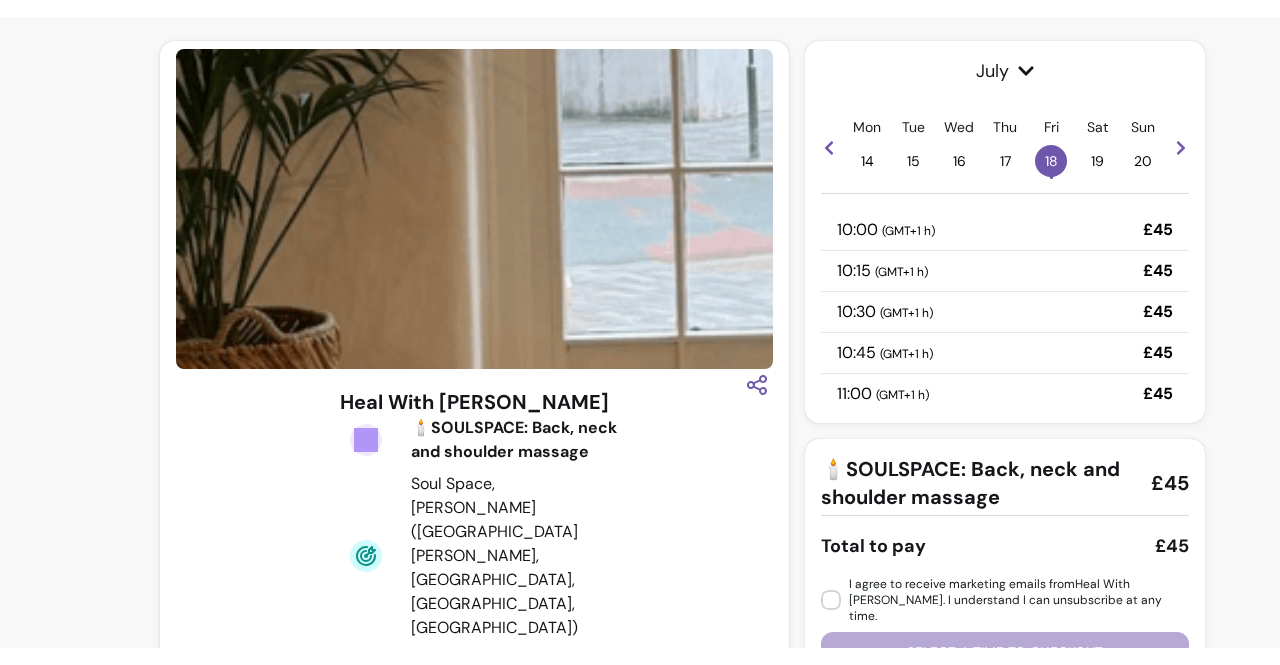 scroll, scrollTop: 0, scrollLeft: 0, axis: both 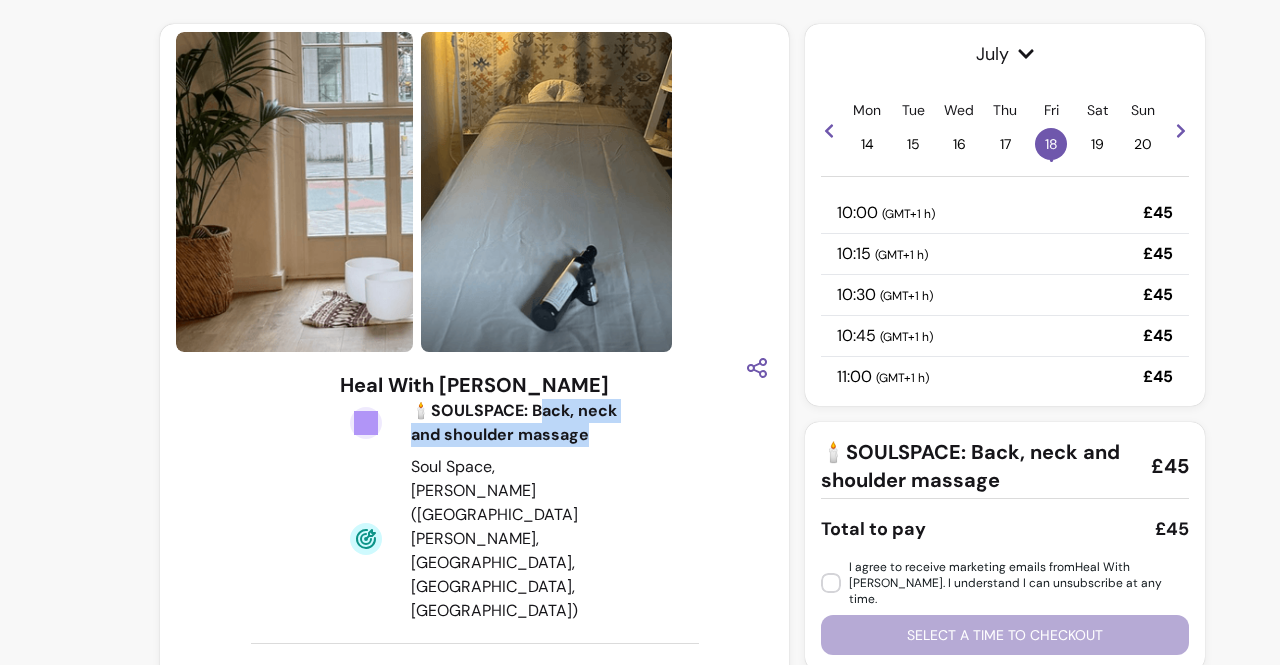 drag, startPoint x: 534, startPoint y: 415, endPoint x: 585, endPoint y: 432, distance: 53.75872 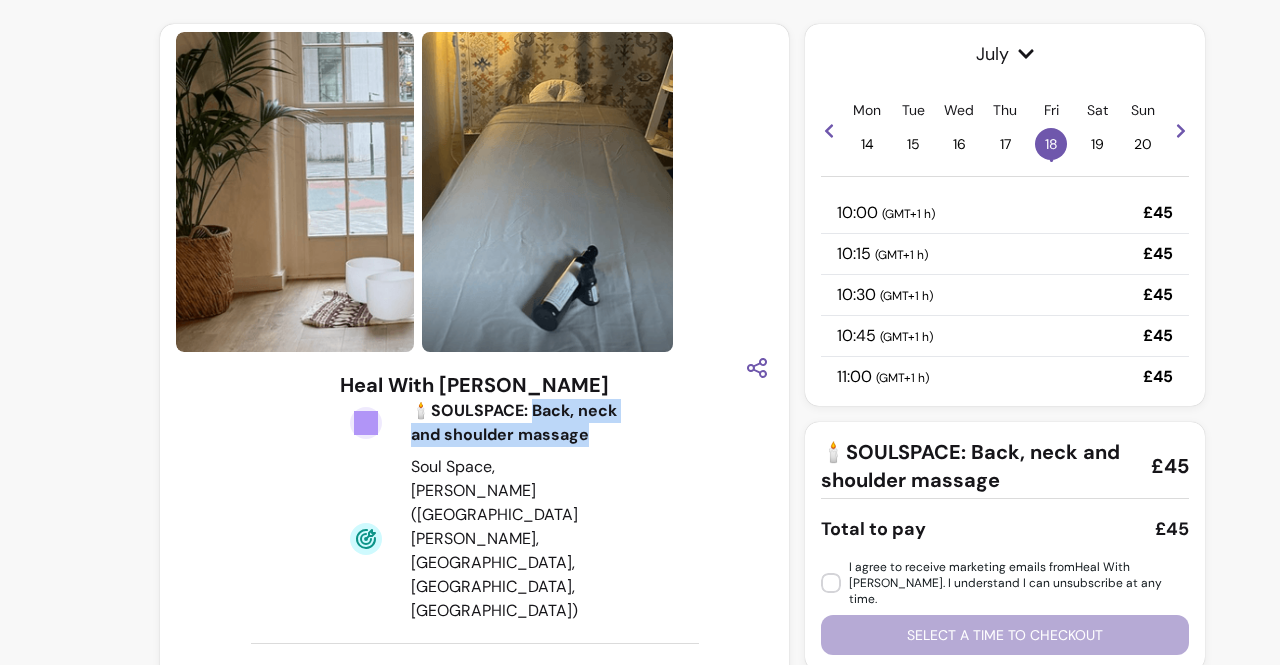 drag, startPoint x: 586, startPoint y: 435, endPoint x: 529, endPoint y: 419, distance: 59.20304 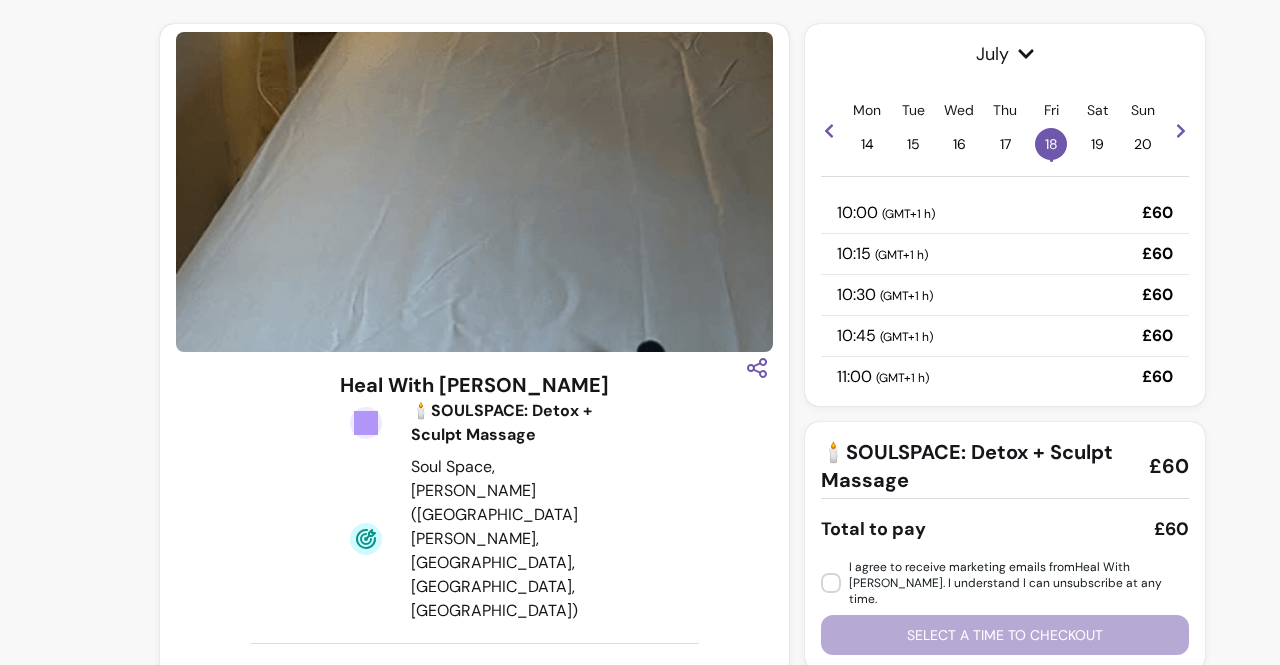 scroll, scrollTop: 0, scrollLeft: 0, axis: both 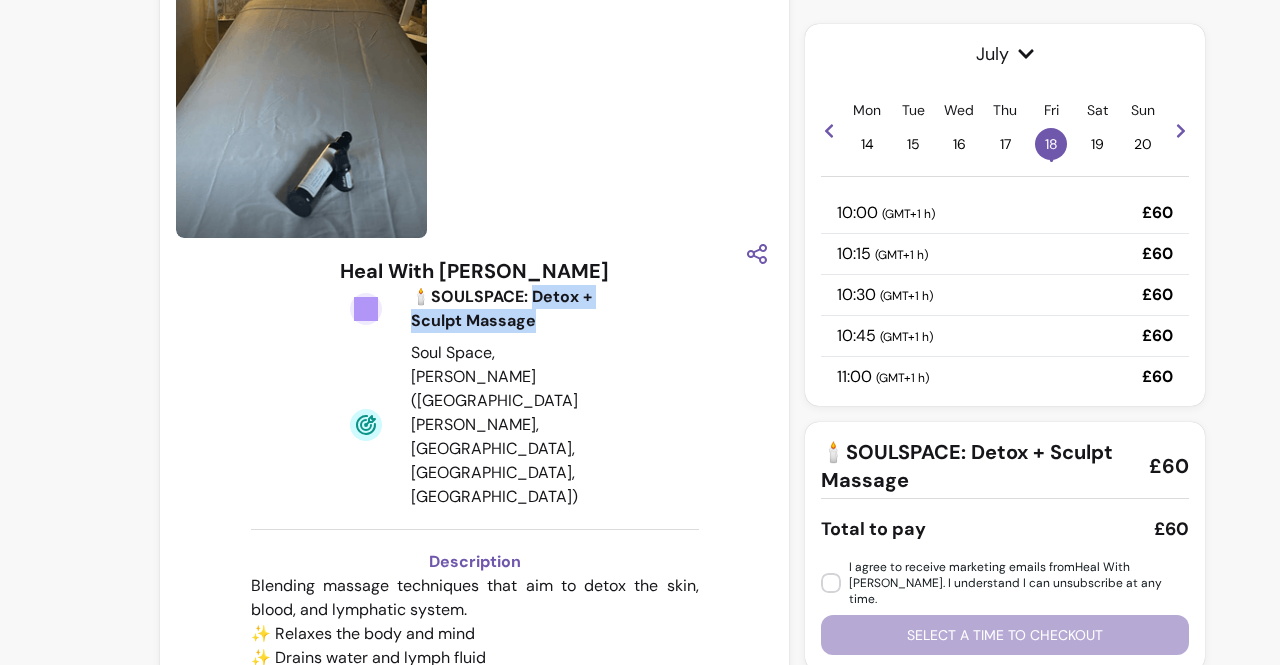drag, startPoint x: 532, startPoint y: 320, endPoint x: 528, endPoint y: 300, distance: 20.396078 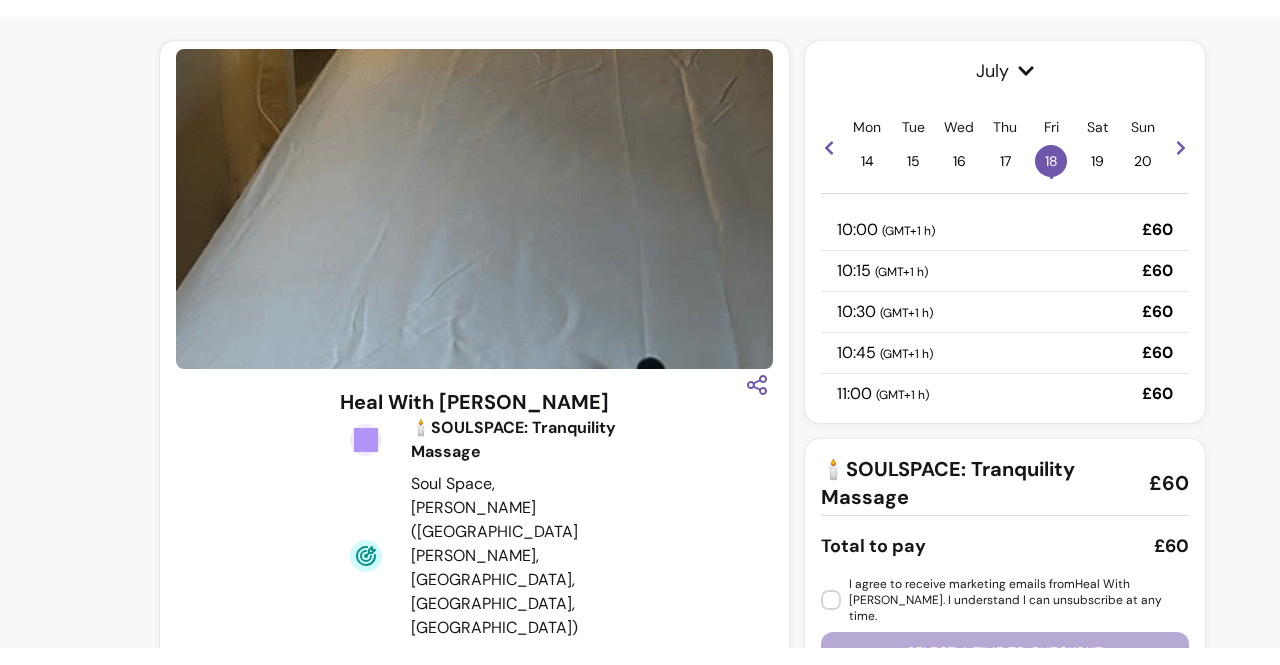 scroll, scrollTop: 0, scrollLeft: 0, axis: both 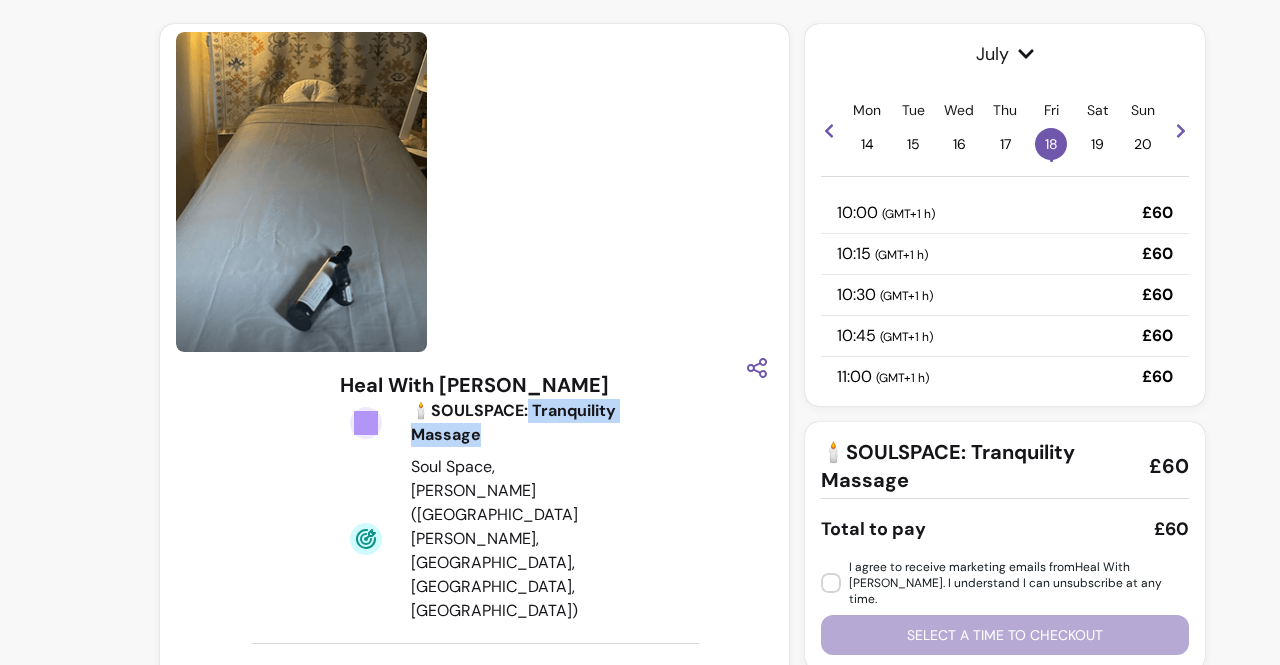 drag, startPoint x: 520, startPoint y: 445, endPoint x: 525, endPoint y: 416, distance: 29.427877 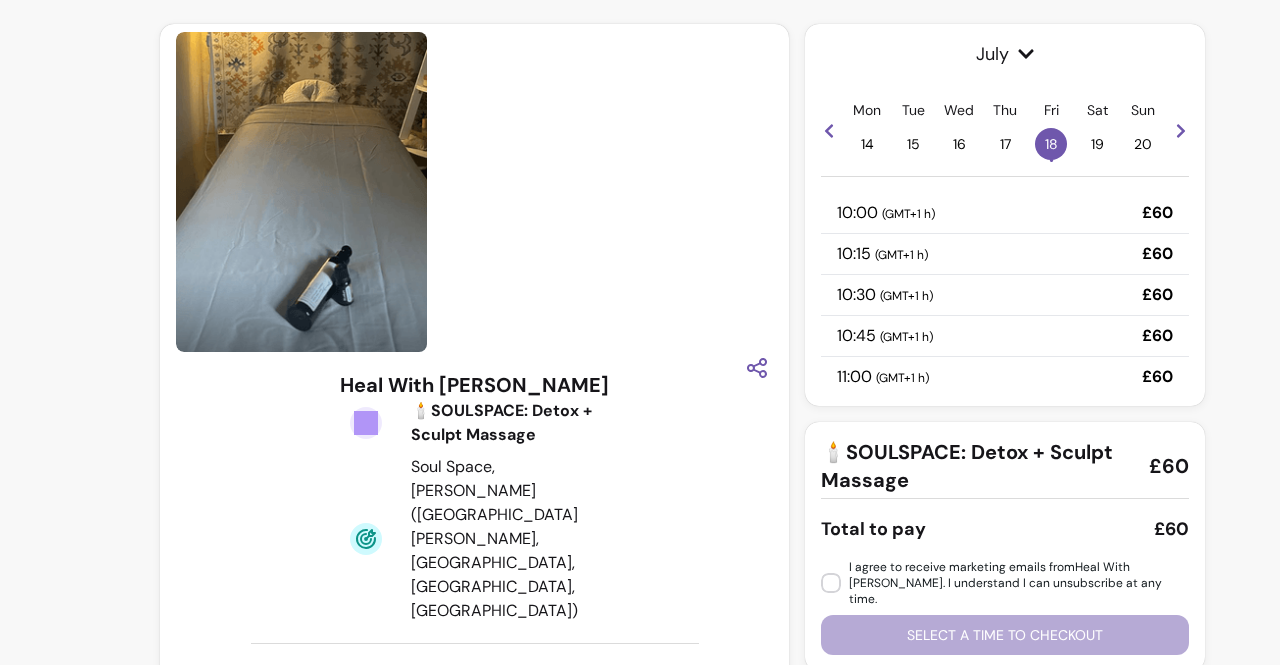scroll, scrollTop: 0, scrollLeft: 0, axis: both 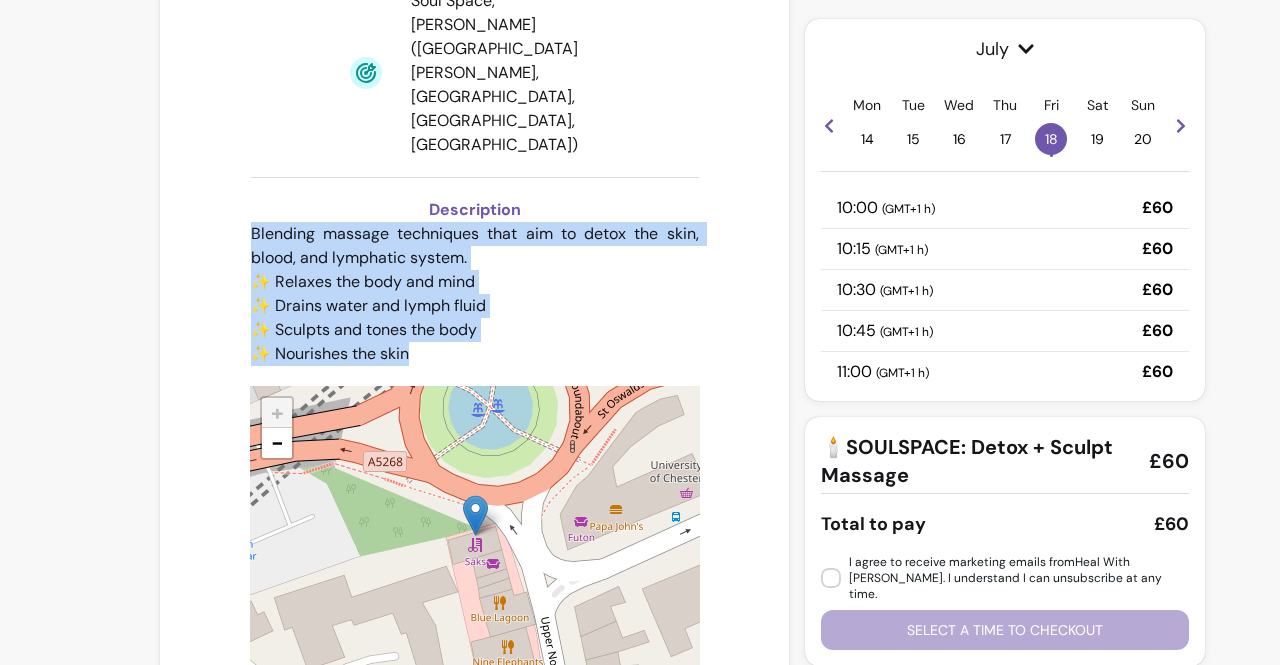 drag, startPoint x: 418, startPoint y: 275, endPoint x: 242, endPoint y: 159, distance: 210.789 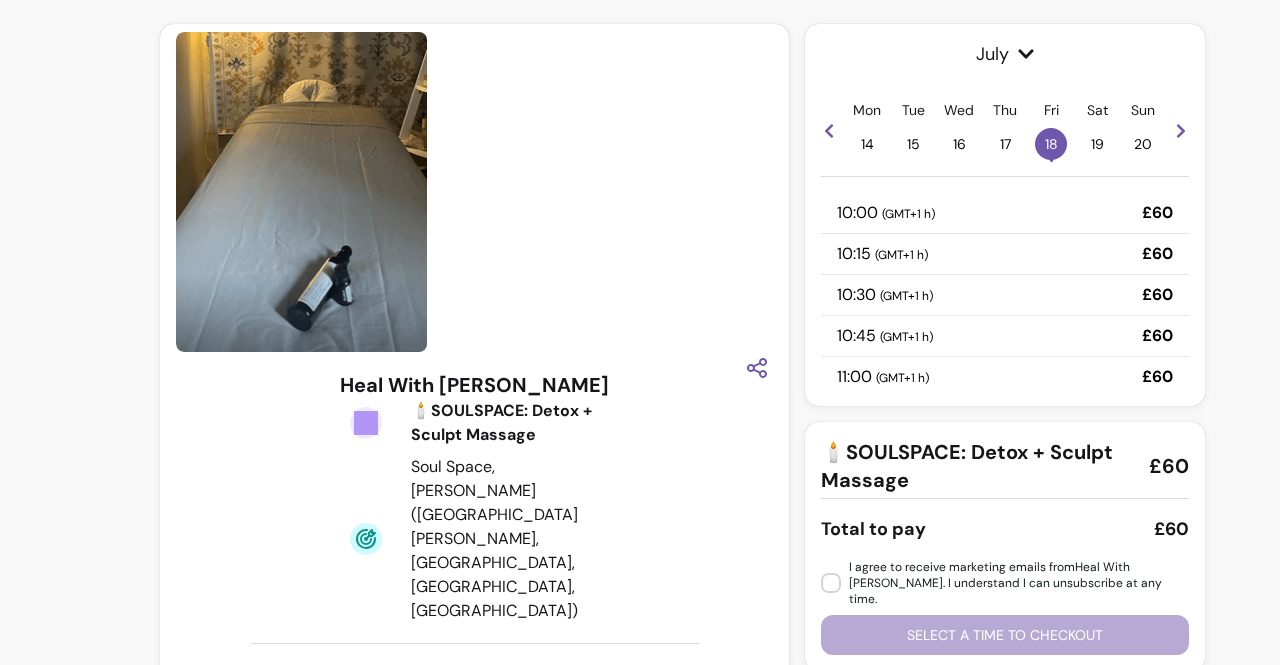 click on "Heal With Cleo 🕯️SOULSPACE: Detox + Sculpt Massage Soul Space, Chester (Soul Space Chester, Upper Northgate Street, Chester, UK) Description Blending massage techniques that aim to detox the skin, blood, and lymphatic system.
✨ Relaxes the body and mind
✨ Drains water and lymph fluid
✨ Sculpts and tones the body
✨ Nourishes the skin + −  Leaflet   |  ©  OpenStreetMap  contributors" at bounding box center (474, 606) 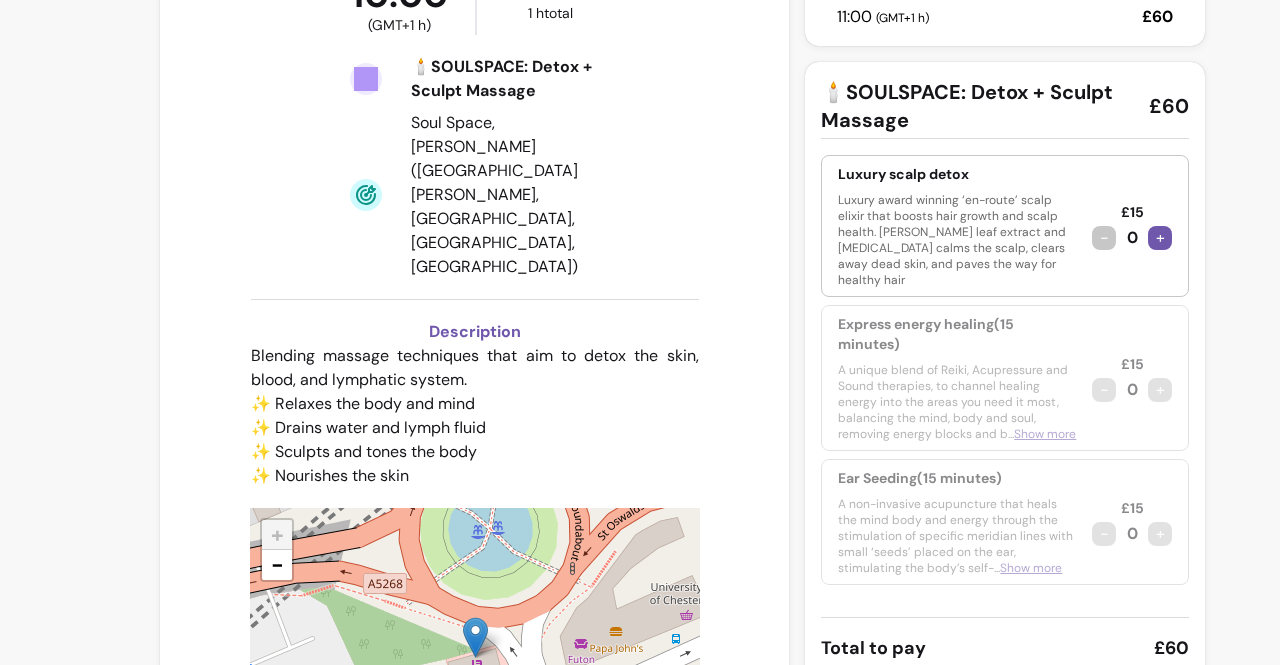 scroll, scrollTop: 456, scrollLeft: 0, axis: vertical 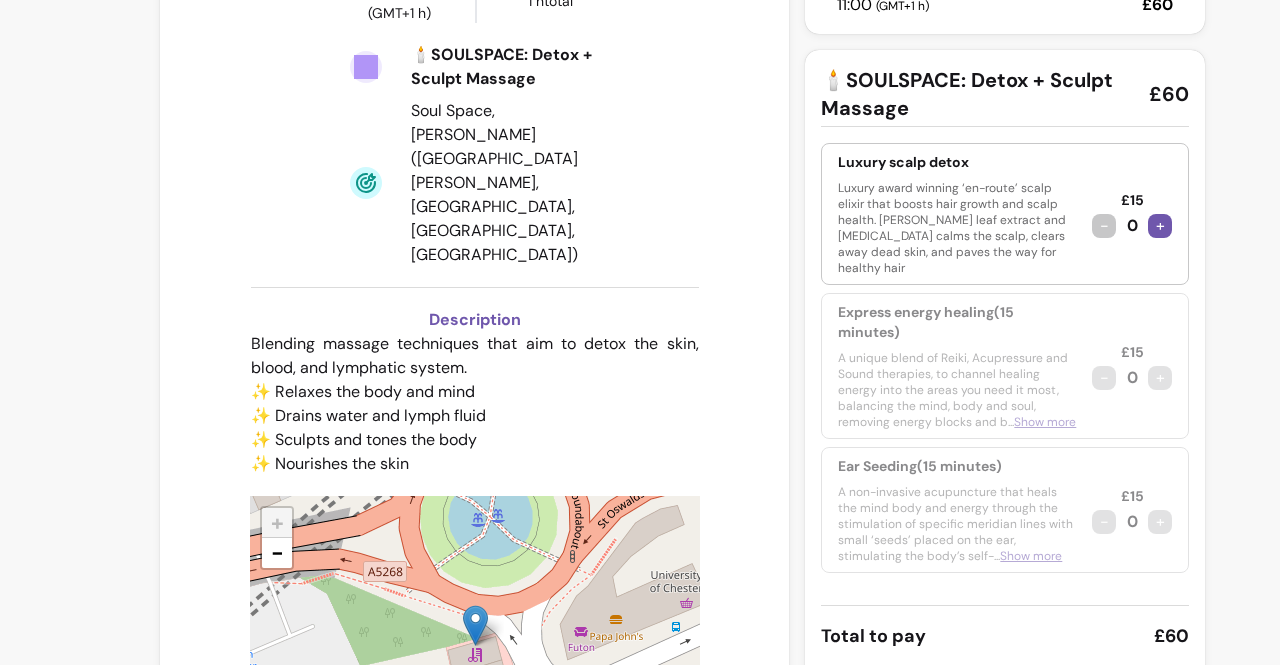 click on "+" at bounding box center [1160, 378] 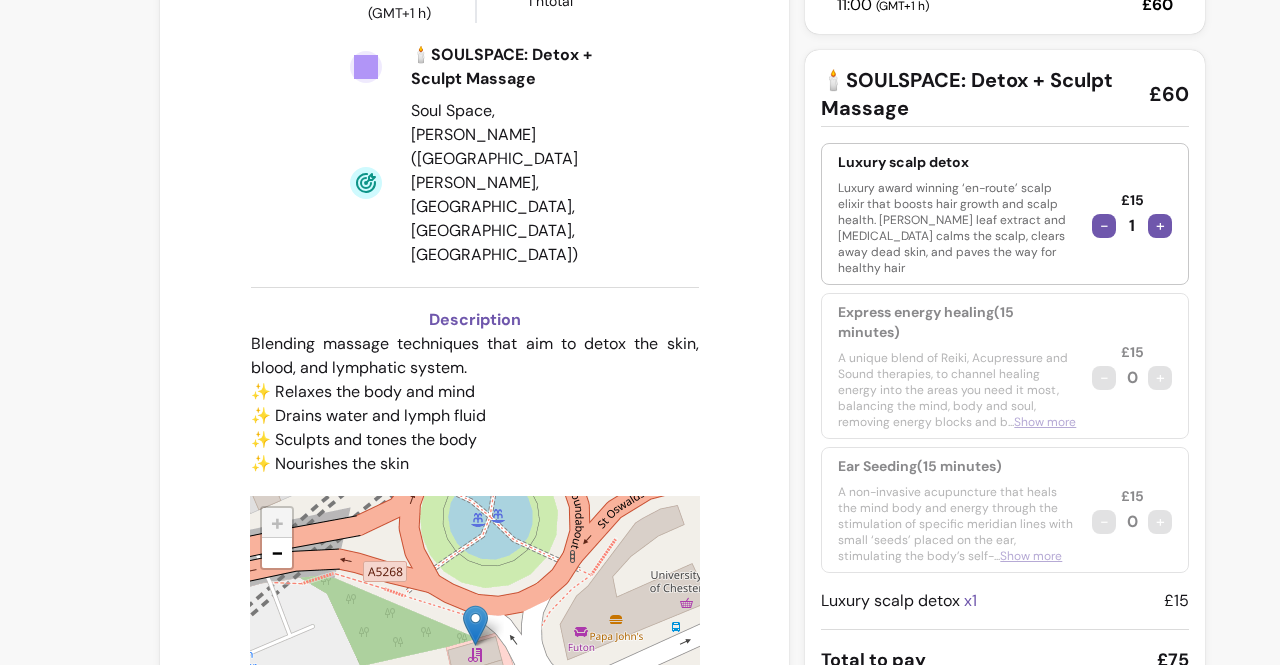 click on "Luxury scalp detox Luxury award winning ‘en-route’ scalp elixir that boosts hair growth and scalp health. Rosemary leaf extract and salicylic acid calms the scalp, clears away dead skin, and paves the way for healthy hair £15 - 1 +" at bounding box center [1005, 214] 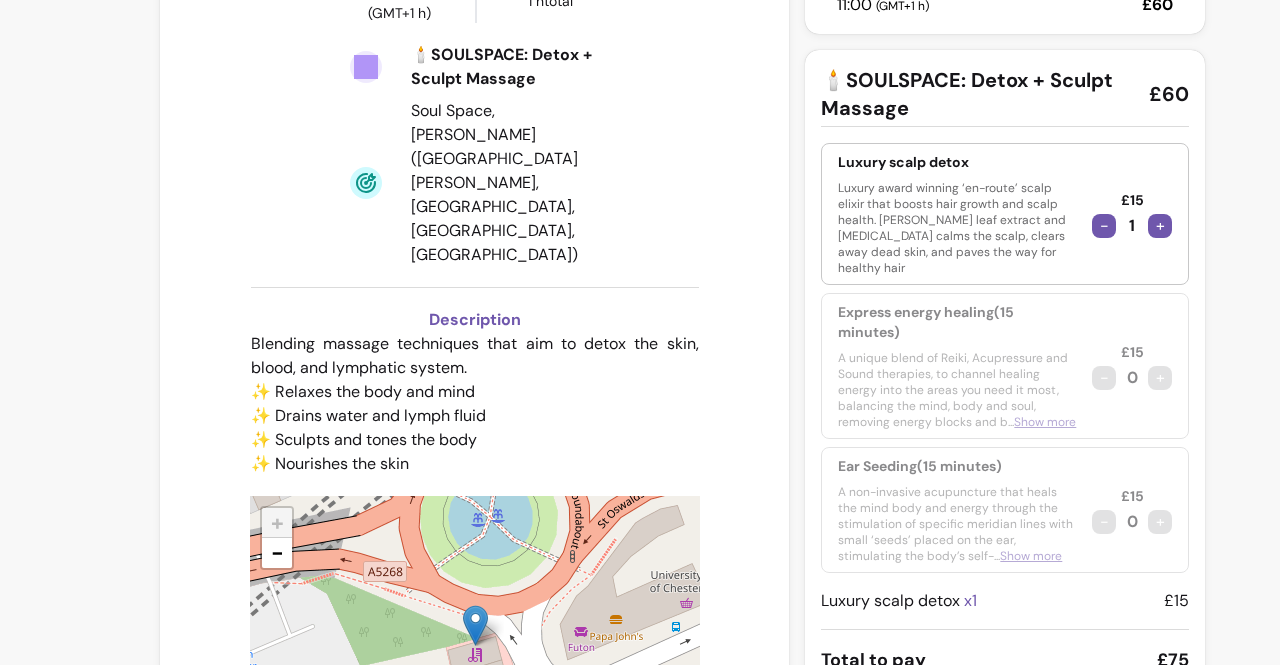 click on "-" at bounding box center [1104, 226] 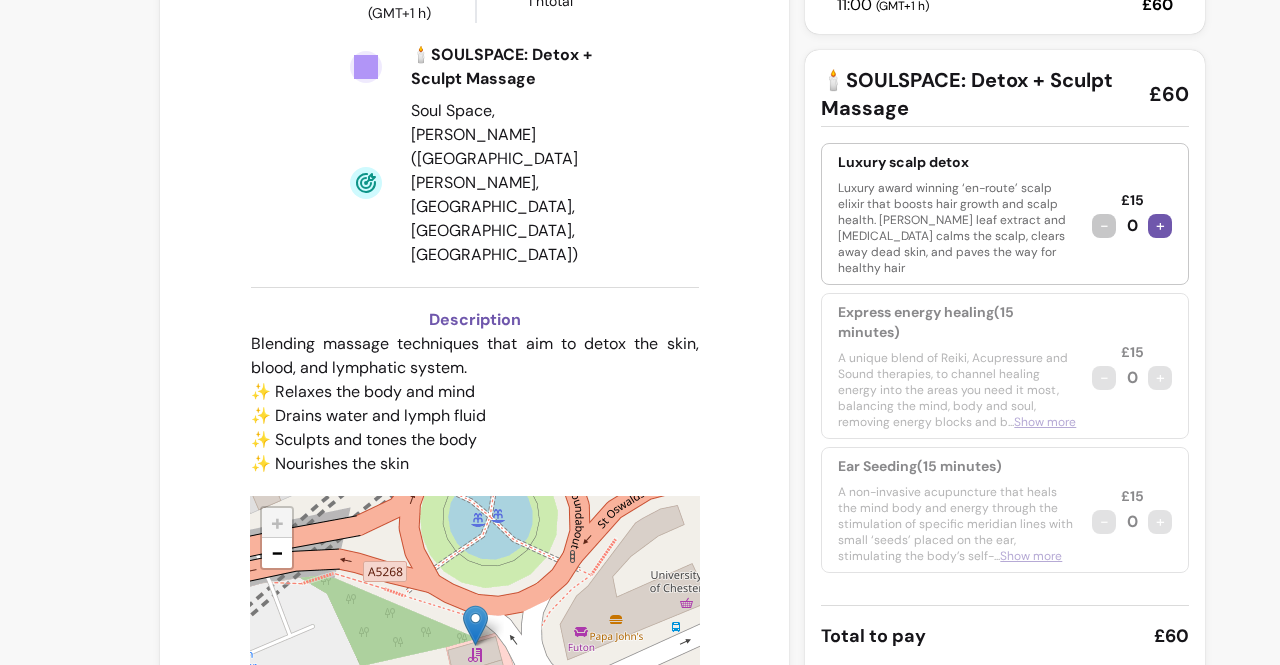 click on "Express energy healing  (15 minutes) A unique blend of Reiki, Acupressure and Sound therapies, to channel healing energy into the areas you need it most, balancing the mind, body and soul, removing energy blocks and b ...  Show more" at bounding box center [957, 366] 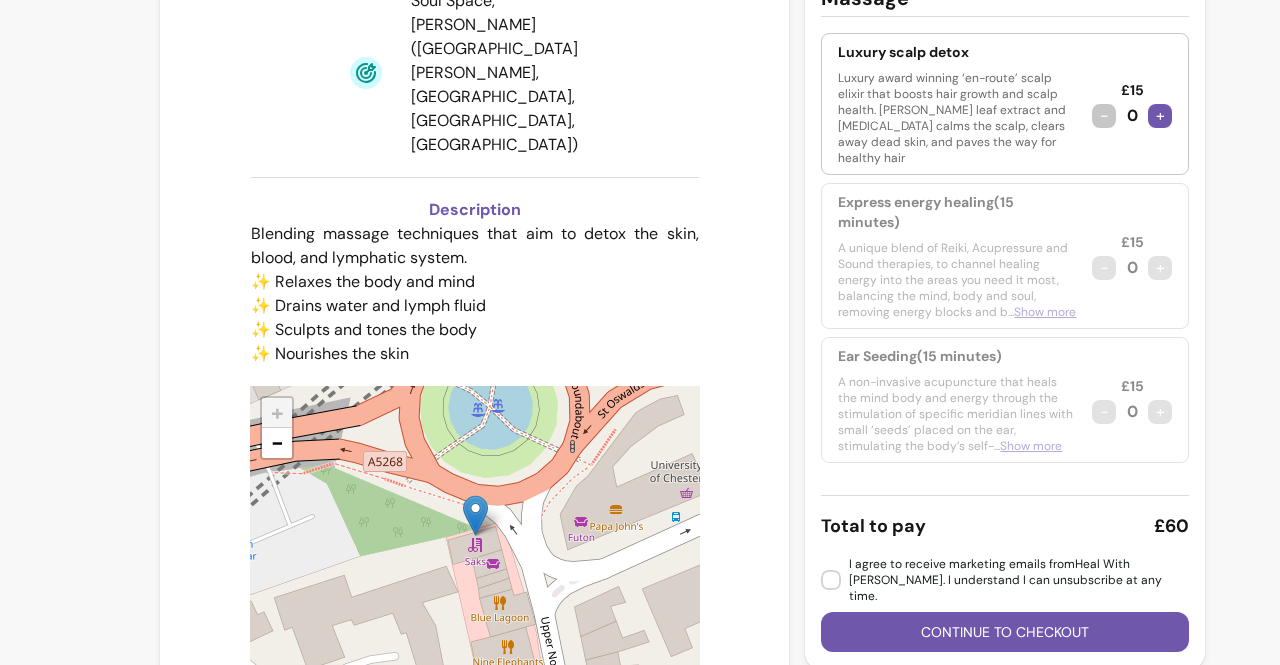 click on "+" at bounding box center (1160, 412) 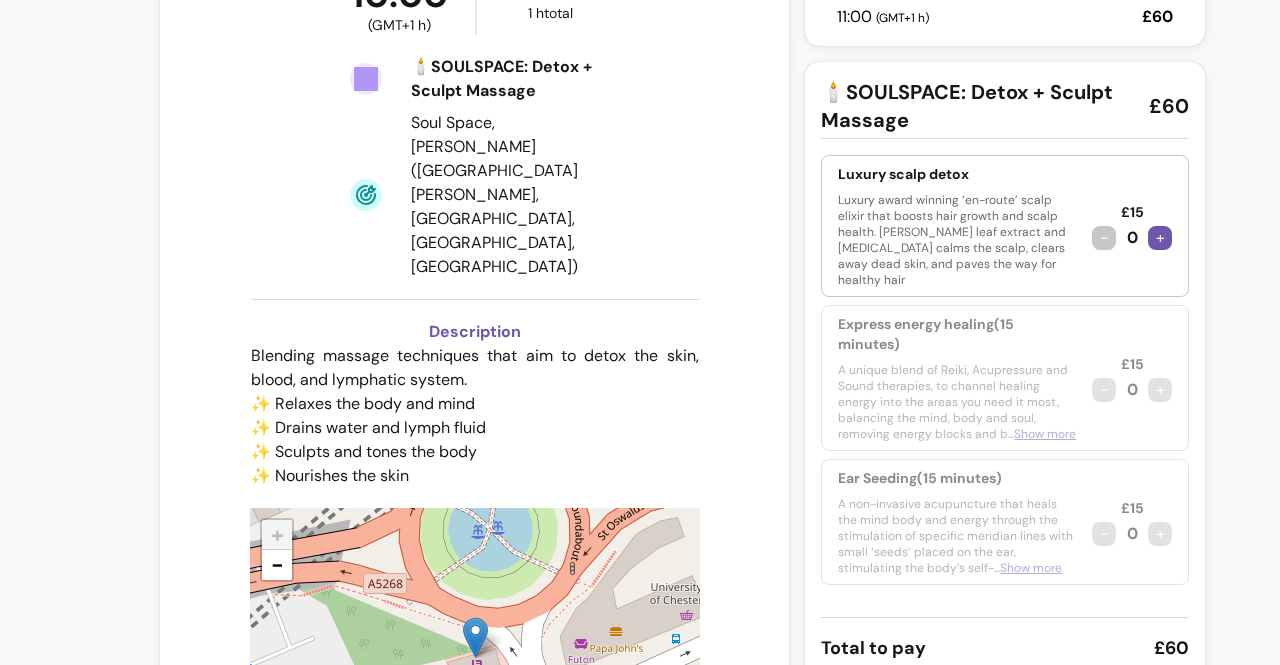 scroll, scrollTop: 566, scrollLeft: 0, axis: vertical 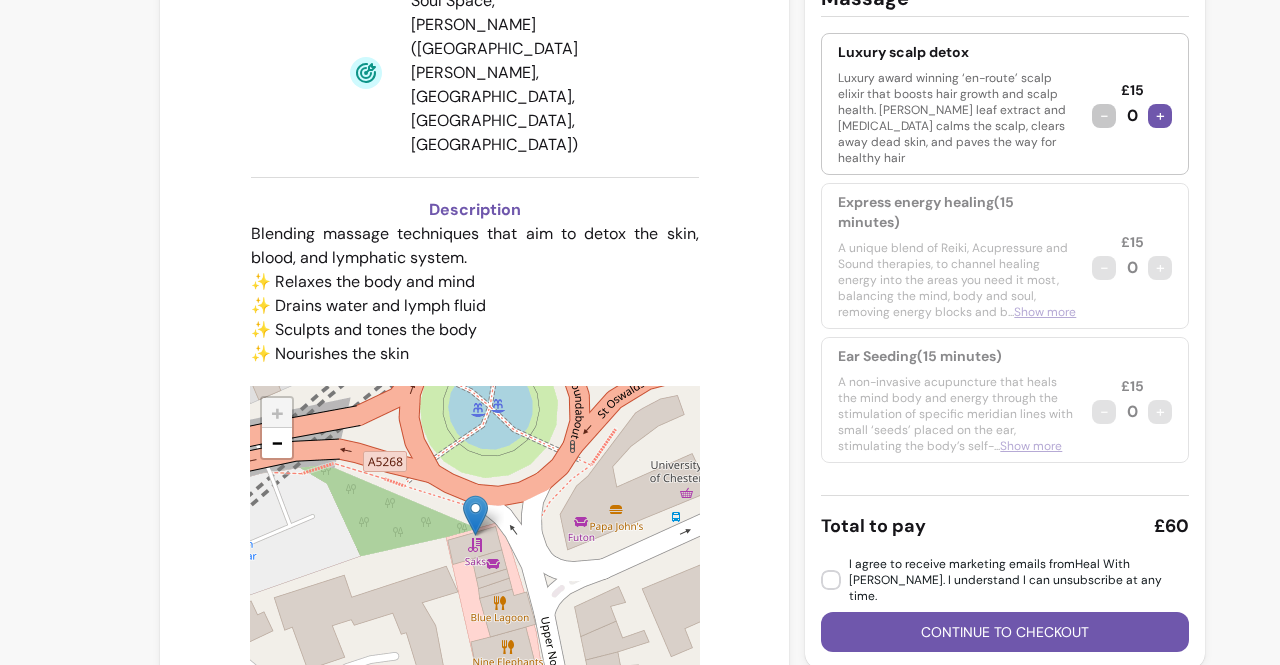 click on "Express energy healing  (15 minutes)" at bounding box center (957, 212) 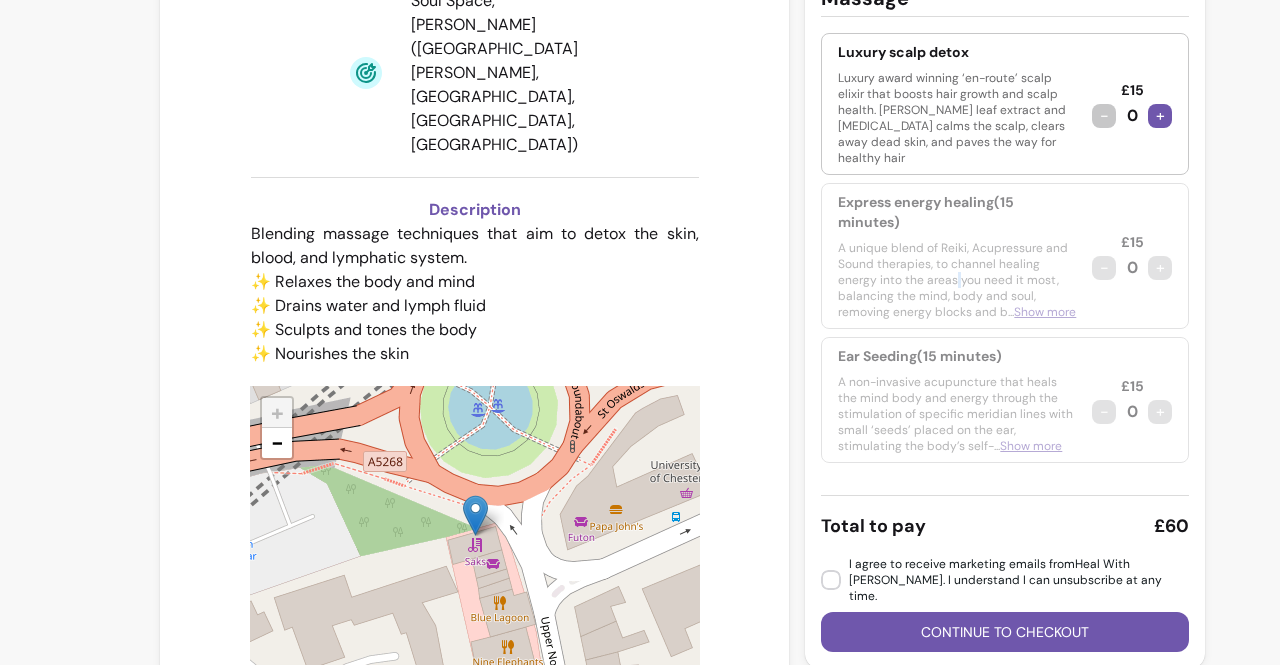 click on "A unique blend of Reiki, Acupressure and Sound therapies, to channel healing energy into the areas you need it most, balancing the mind, body and soul, removing energy blocks and b ...  Show more" at bounding box center (957, 280) 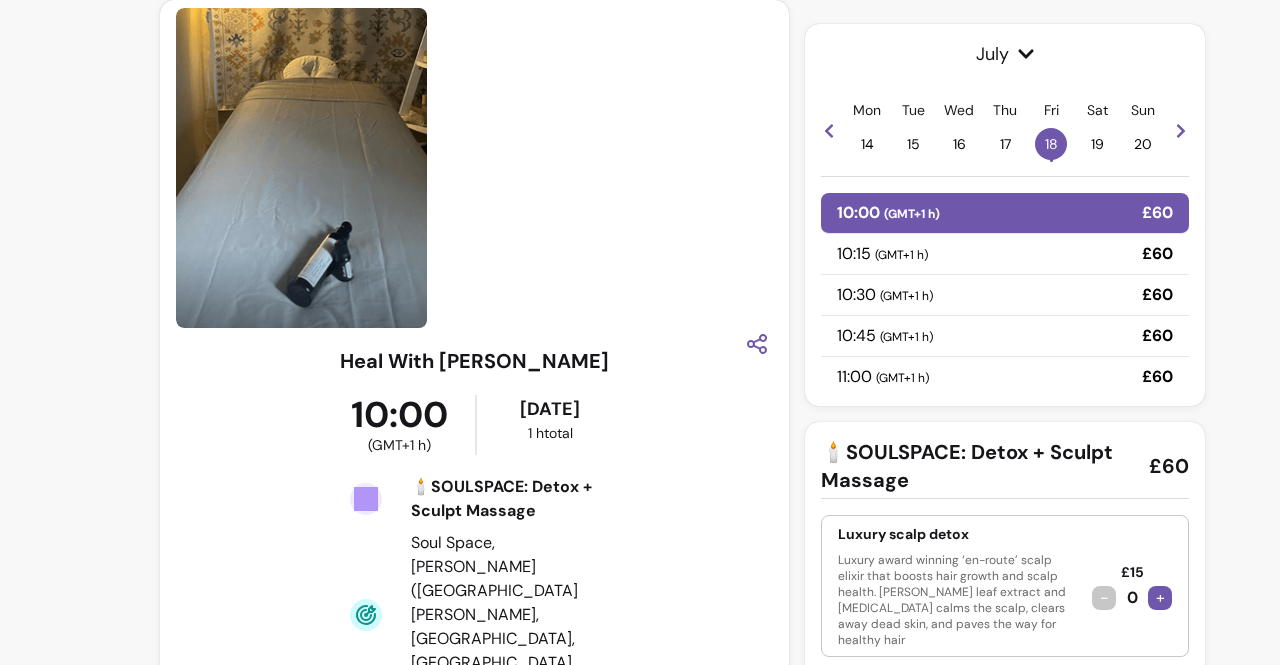 scroll, scrollTop: 0, scrollLeft: 0, axis: both 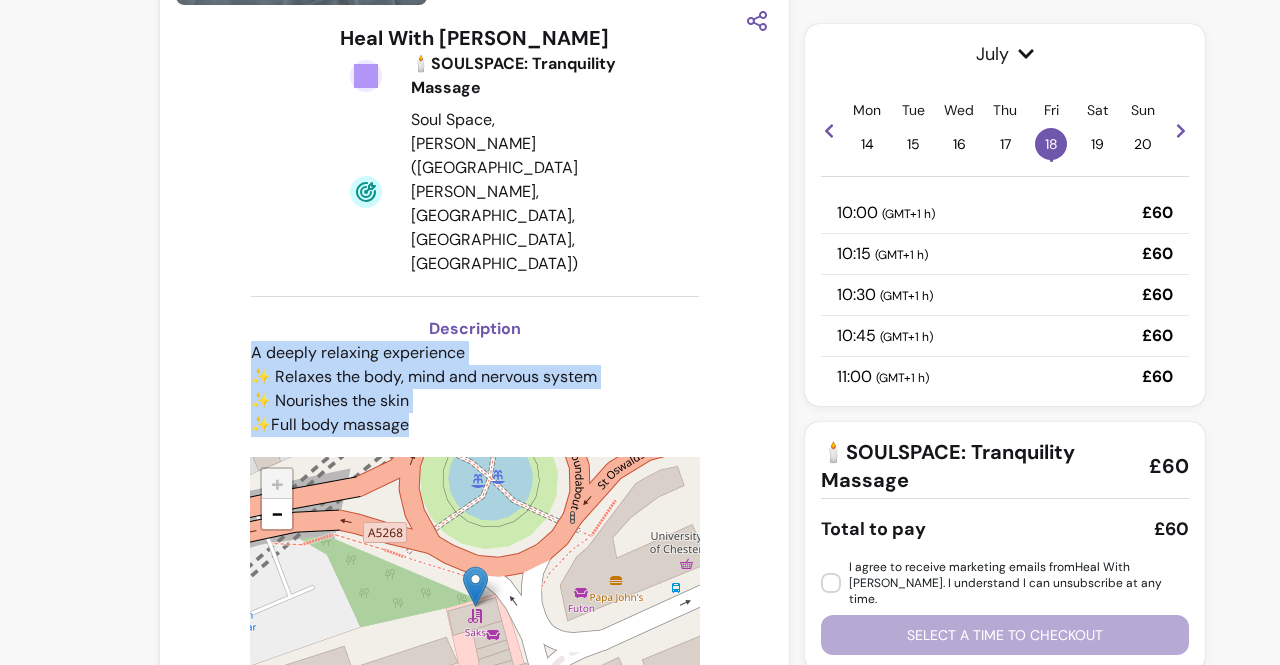 drag, startPoint x: 422, startPoint y: 355, endPoint x: 223, endPoint y: 285, distance: 210.9526 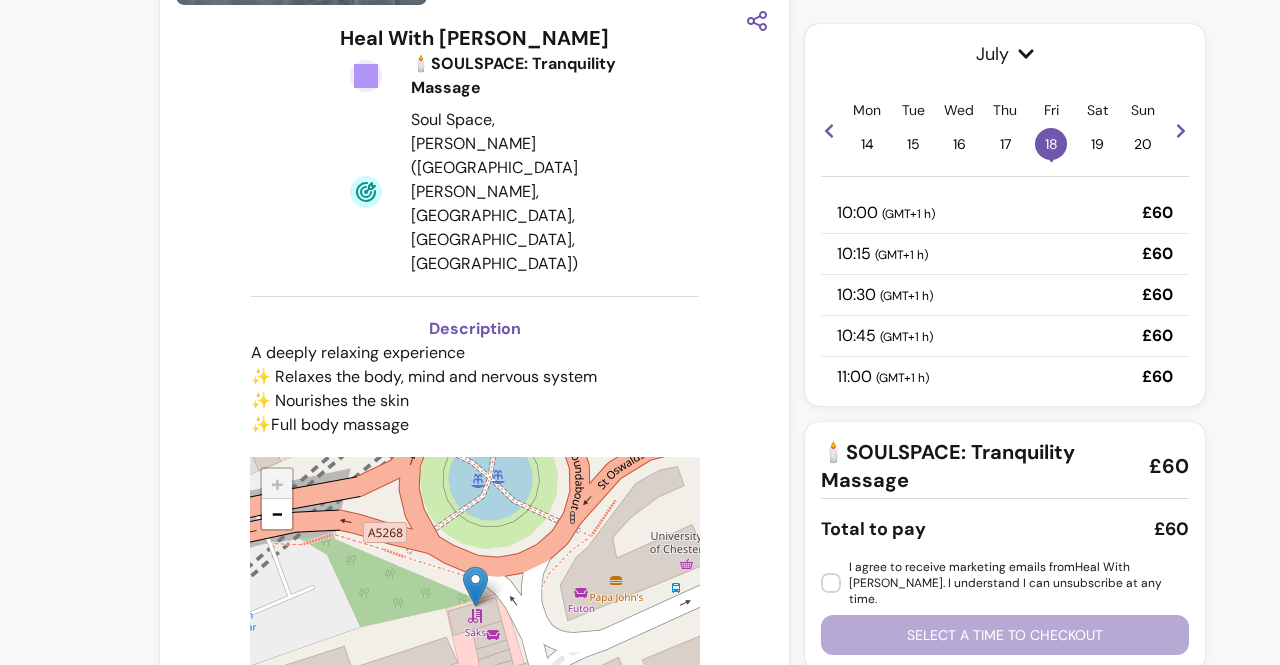 click on "11:00   ( GMT+1 h ) £60" at bounding box center (1005, 377) 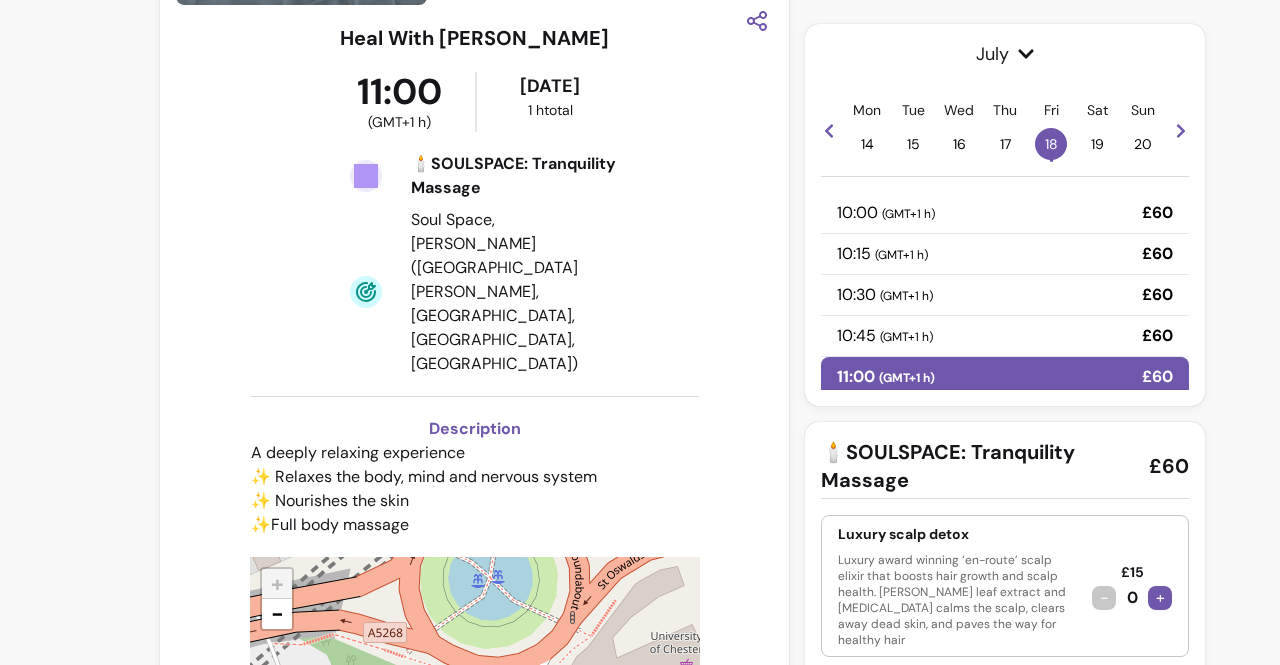 scroll, scrollTop: 518, scrollLeft: 0, axis: vertical 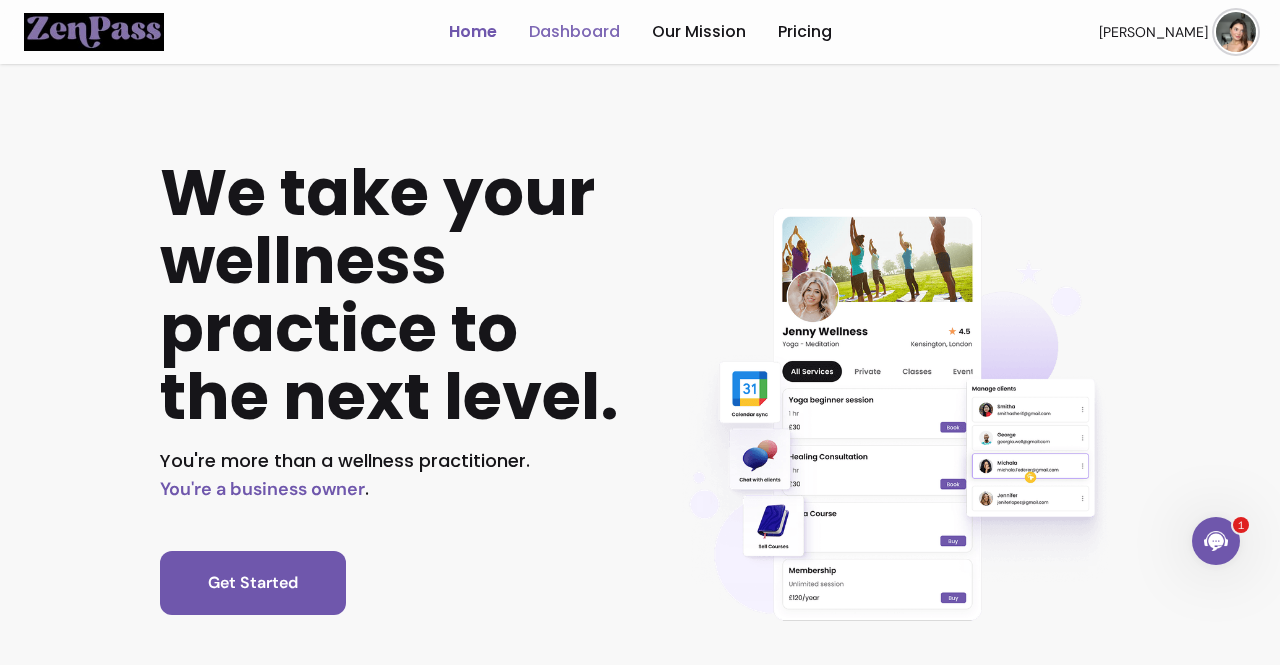 click on "Dashboard" at bounding box center [574, 32] 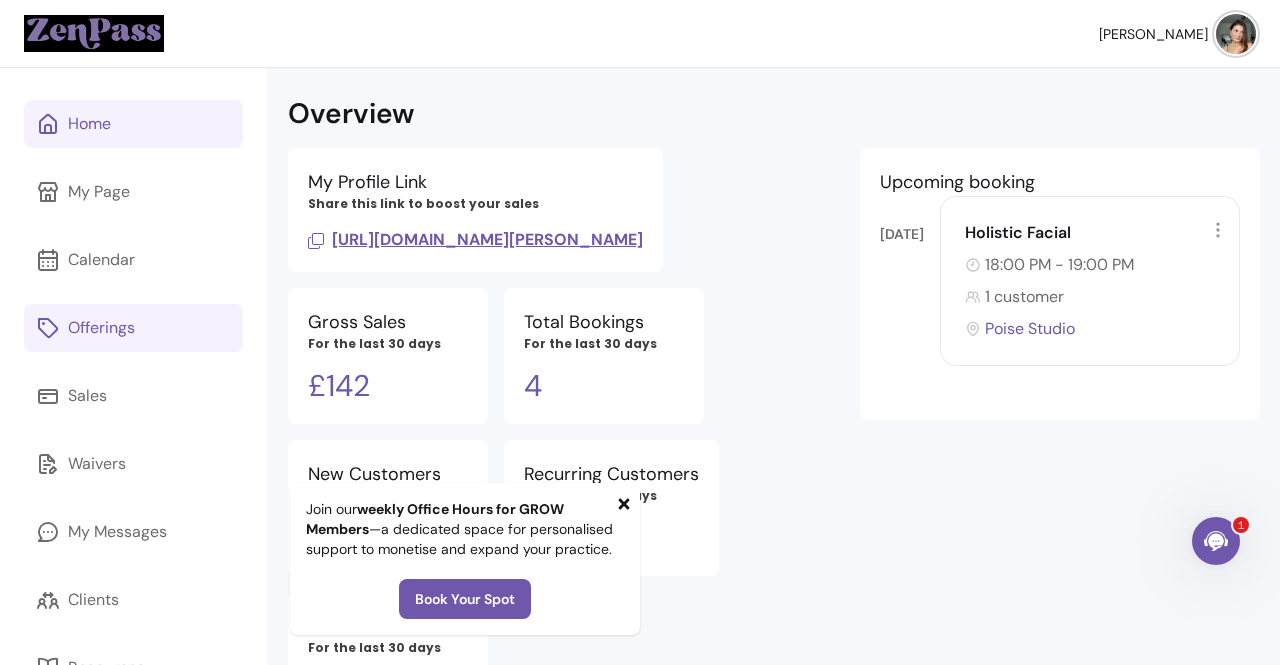 click on "Offerings" at bounding box center (101, 328) 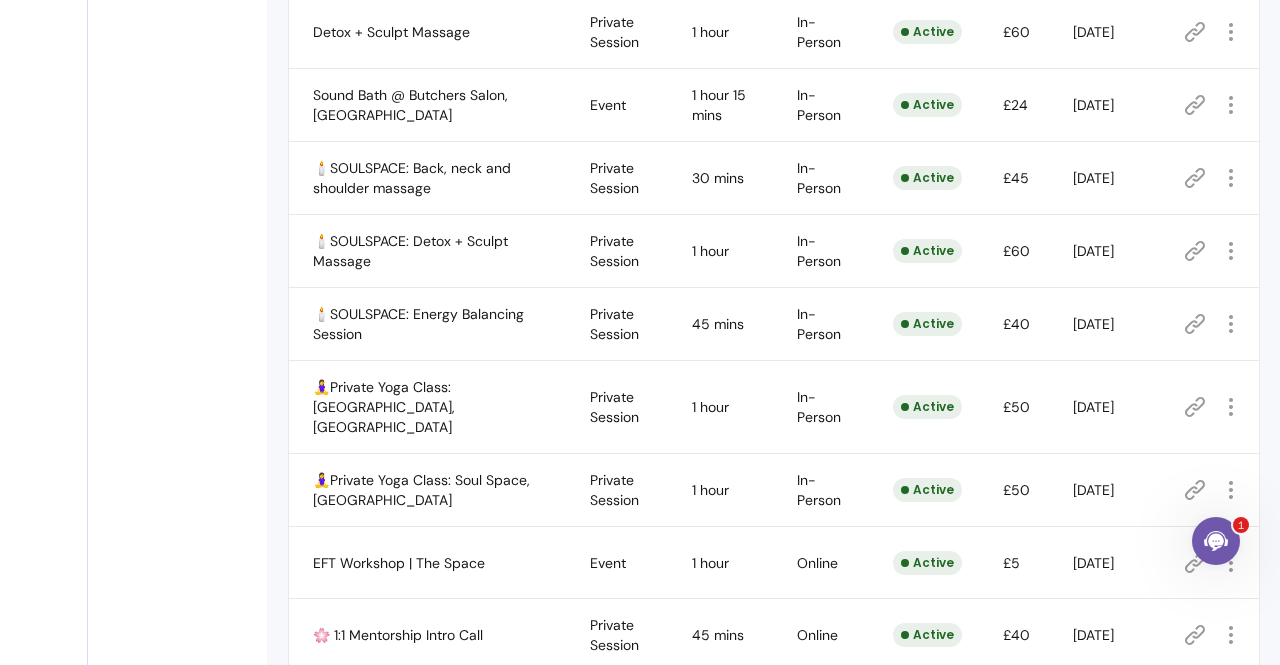 scroll, scrollTop: 985, scrollLeft: 0, axis: vertical 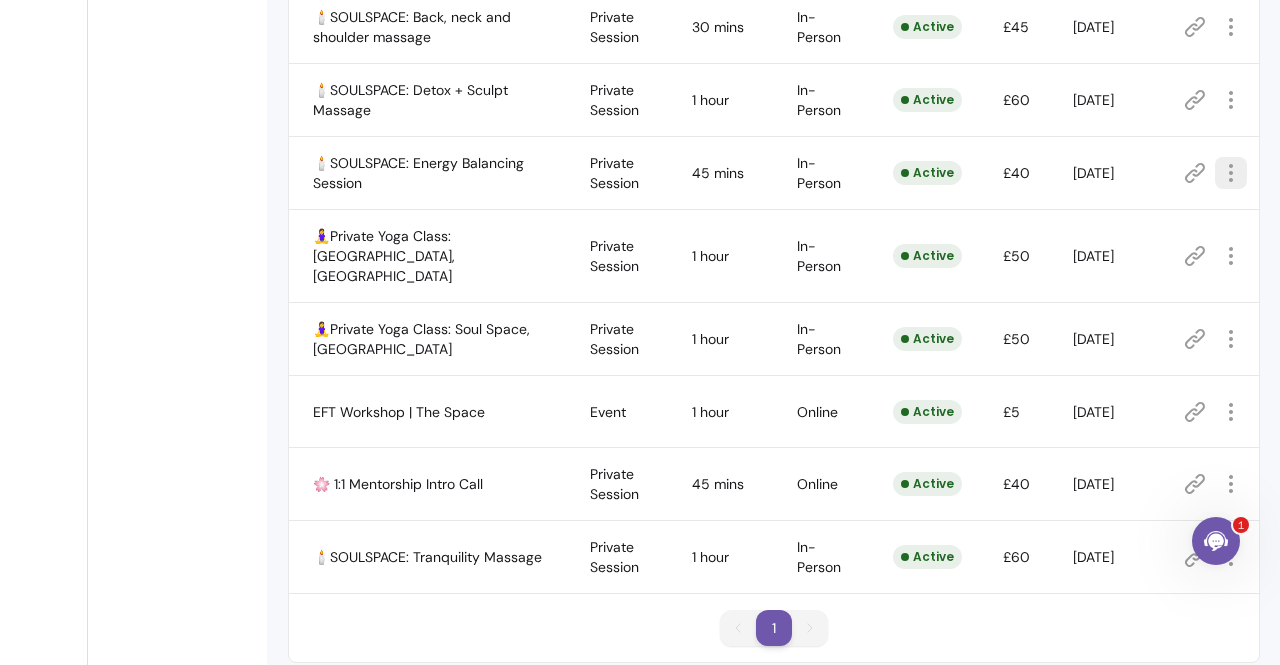click 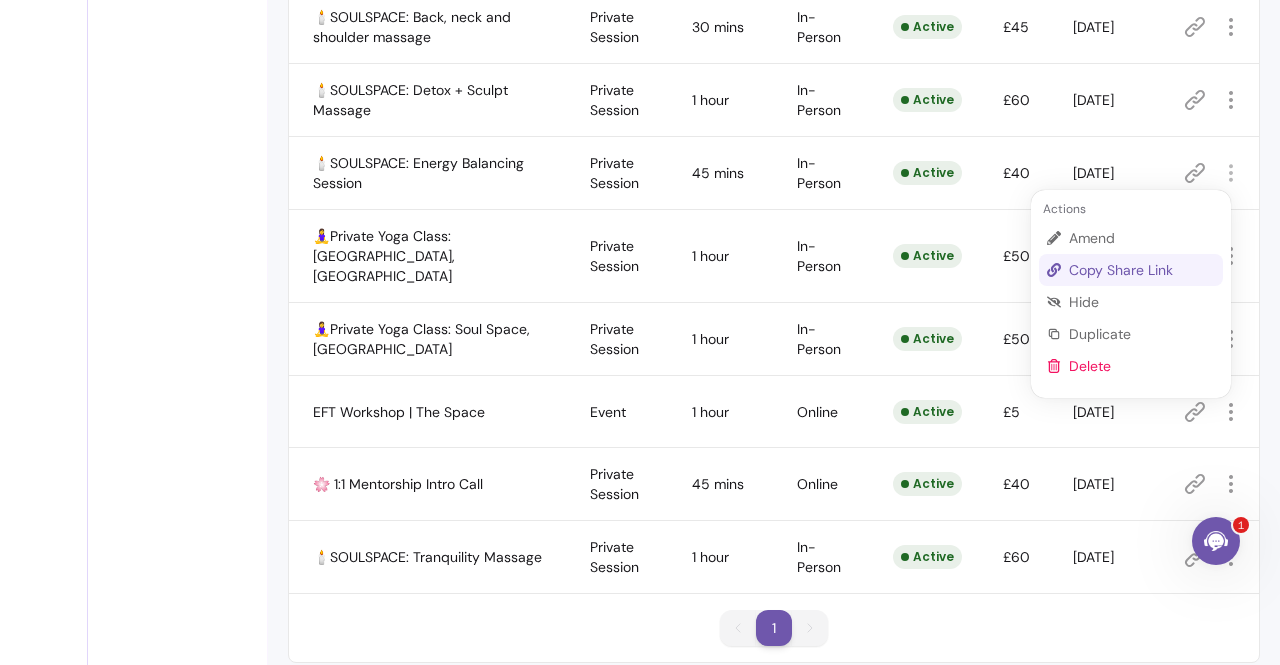 click on "Amend" at bounding box center [1142, 238] 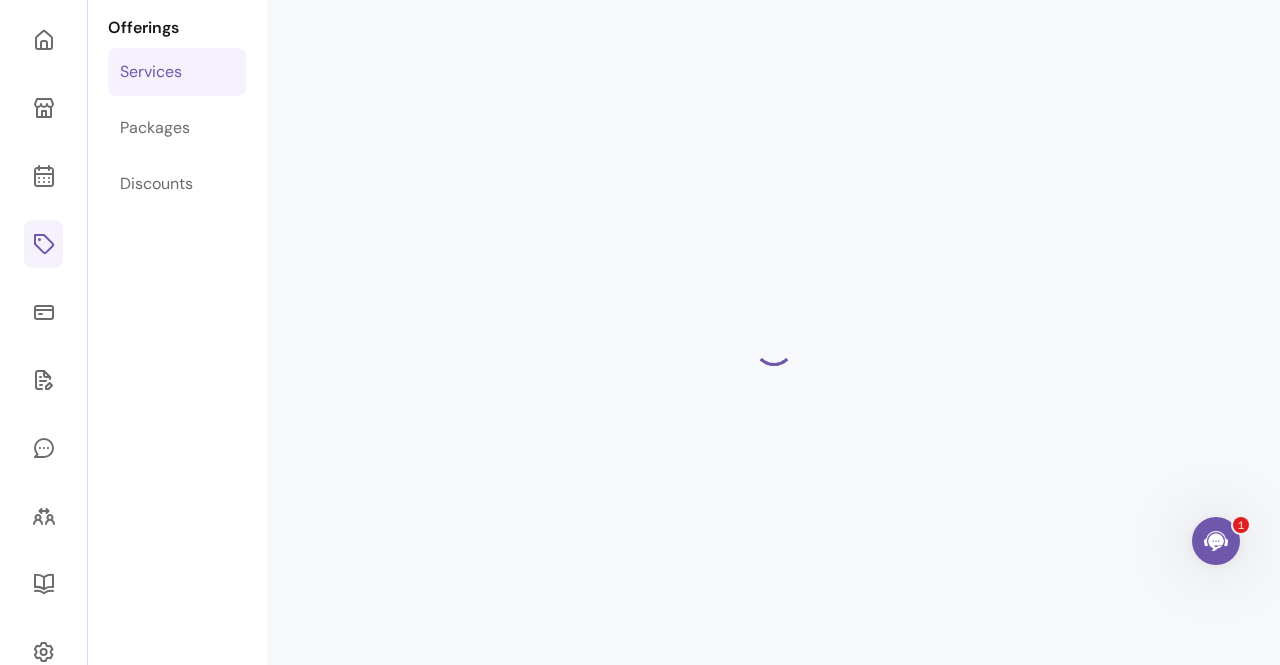 scroll, scrollTop: 68, scrollLeft: 0, axis: vertical 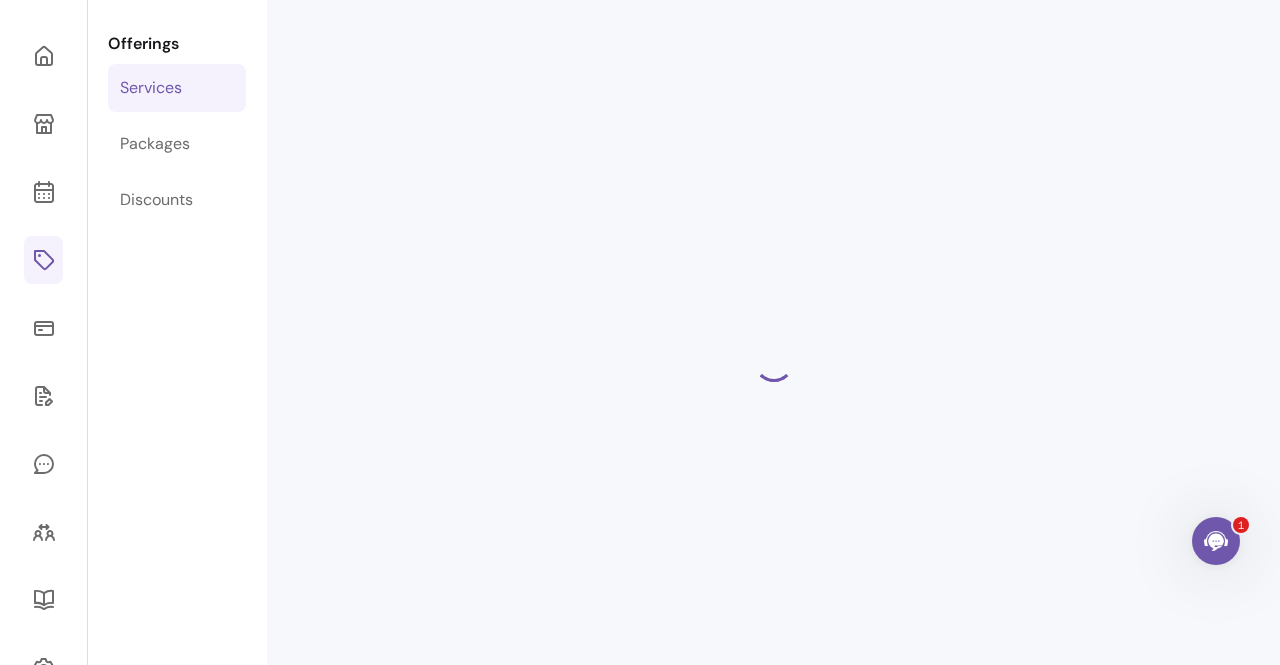 select on "**" 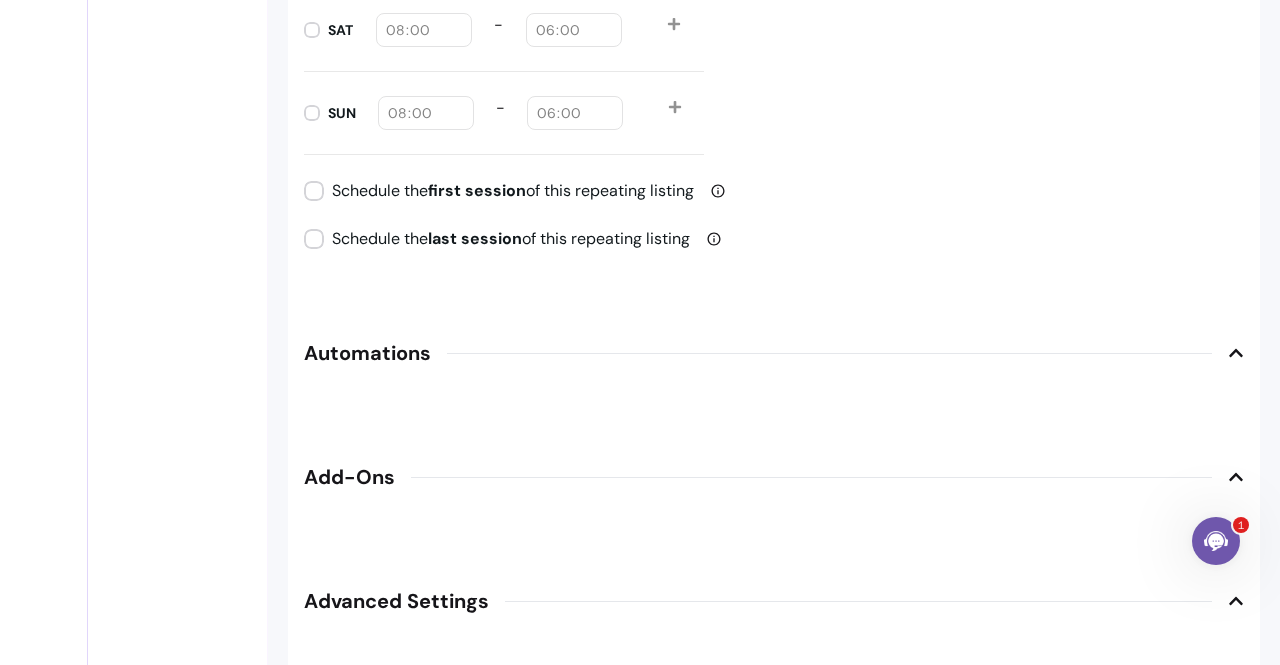 scroll, scrollTop: 2592, scrollLeft: 0, axis: vertical 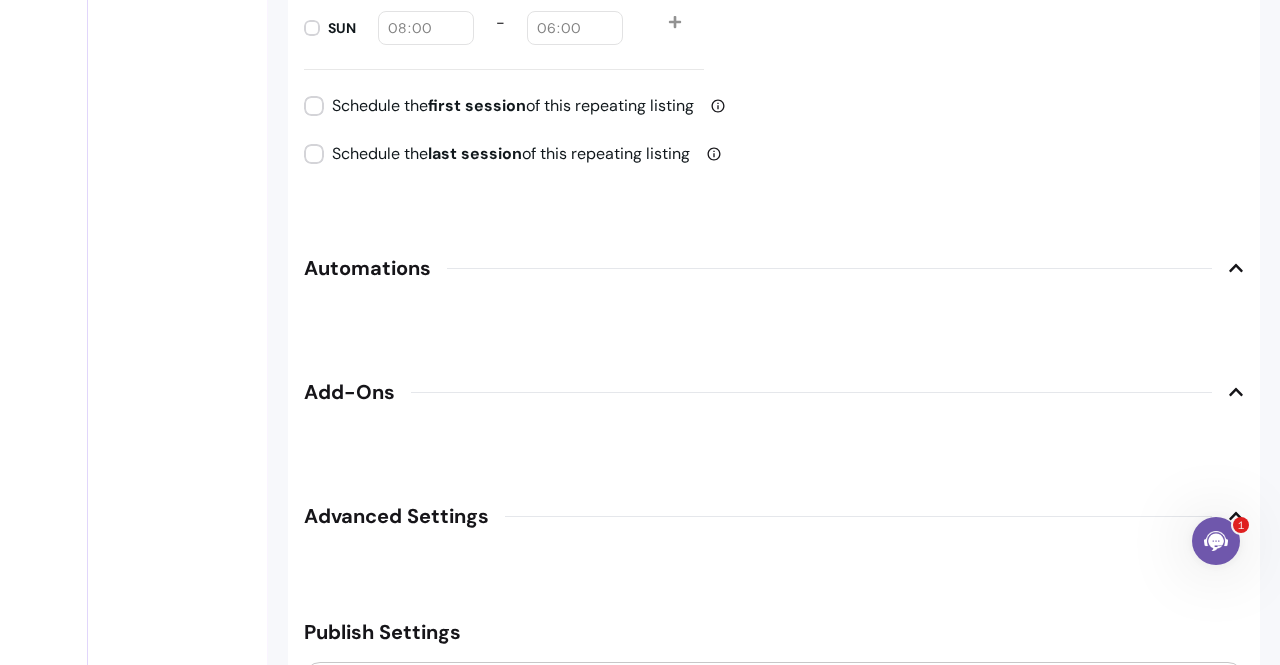 click on "Add-Ons" at bounding box center [774, 392] 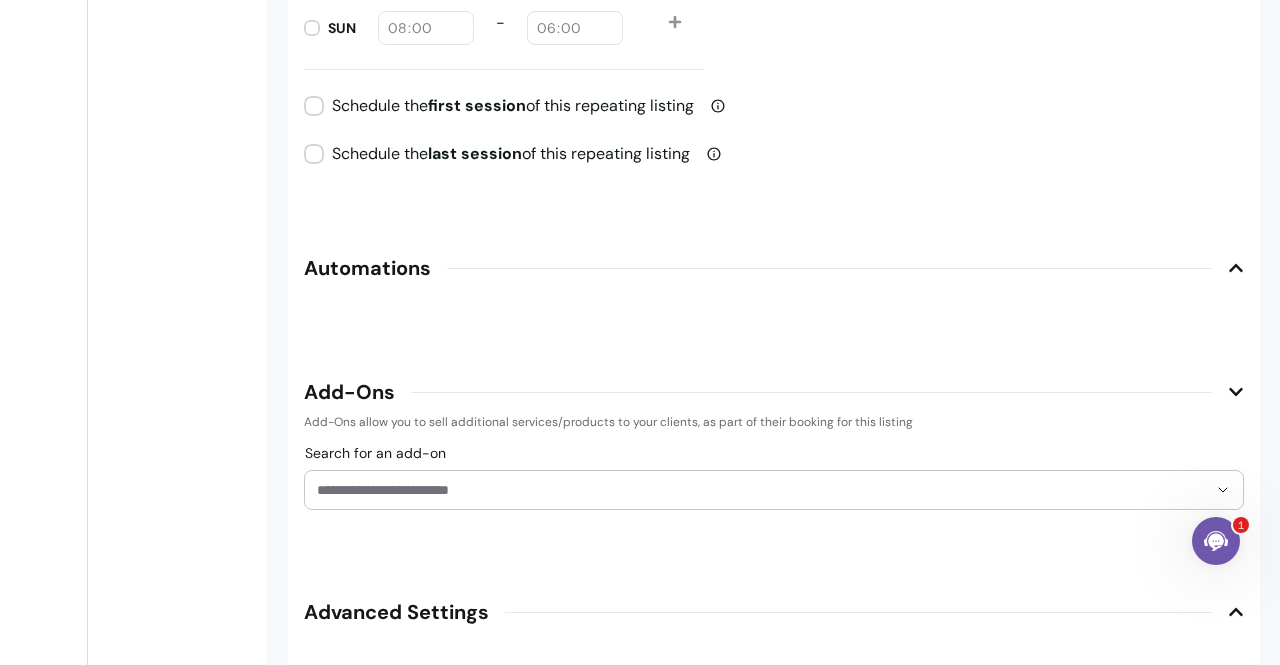 click at bounding box center [774, 490] 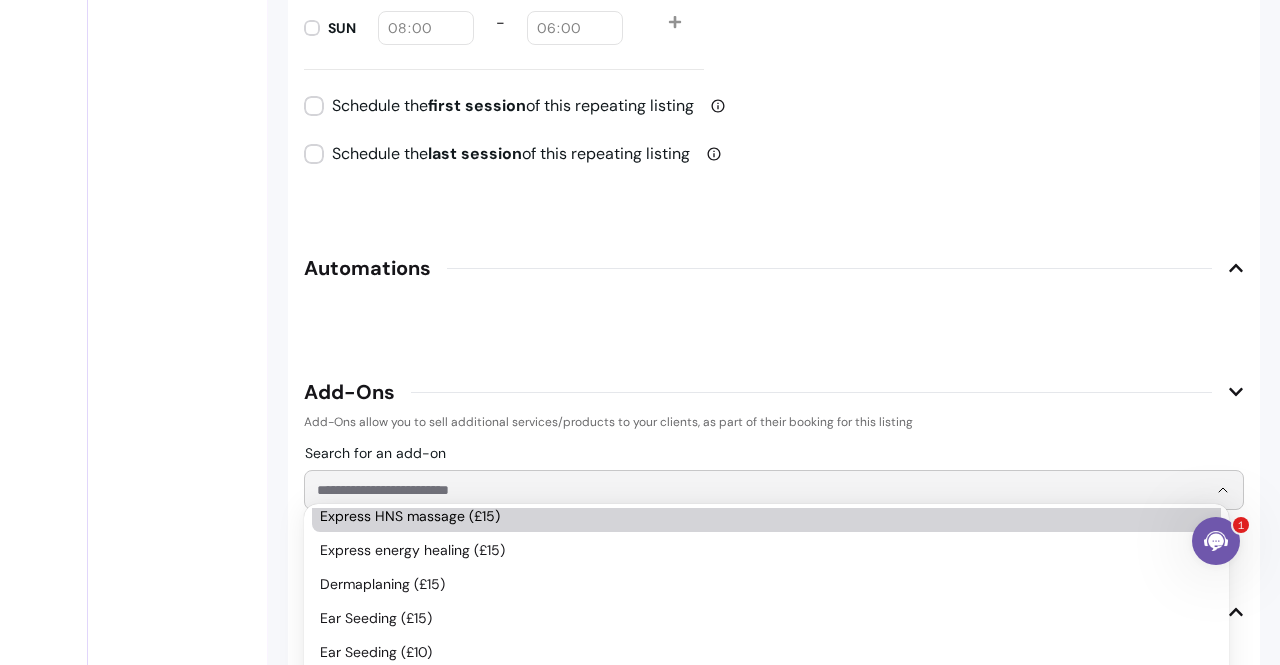 scroll, scrollTop: 18, scrollLeft: 0, axis: vertical 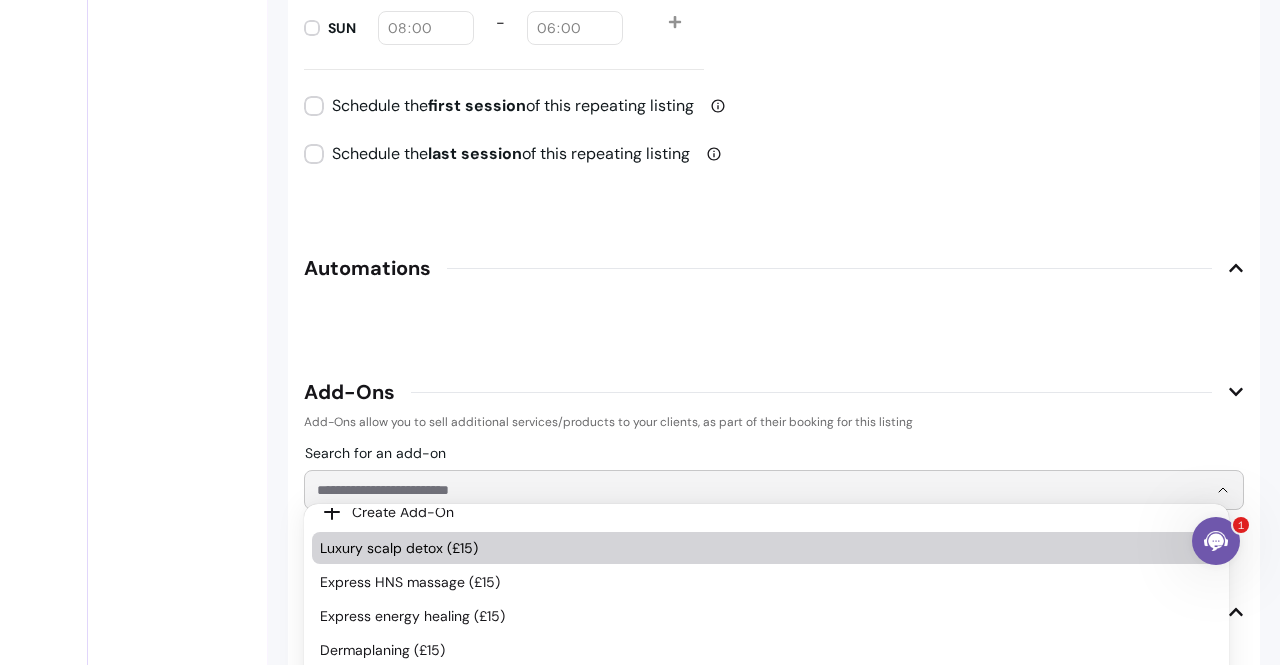 click on "Luxury scalp detox (£15)" at bounding box center [756, 548] 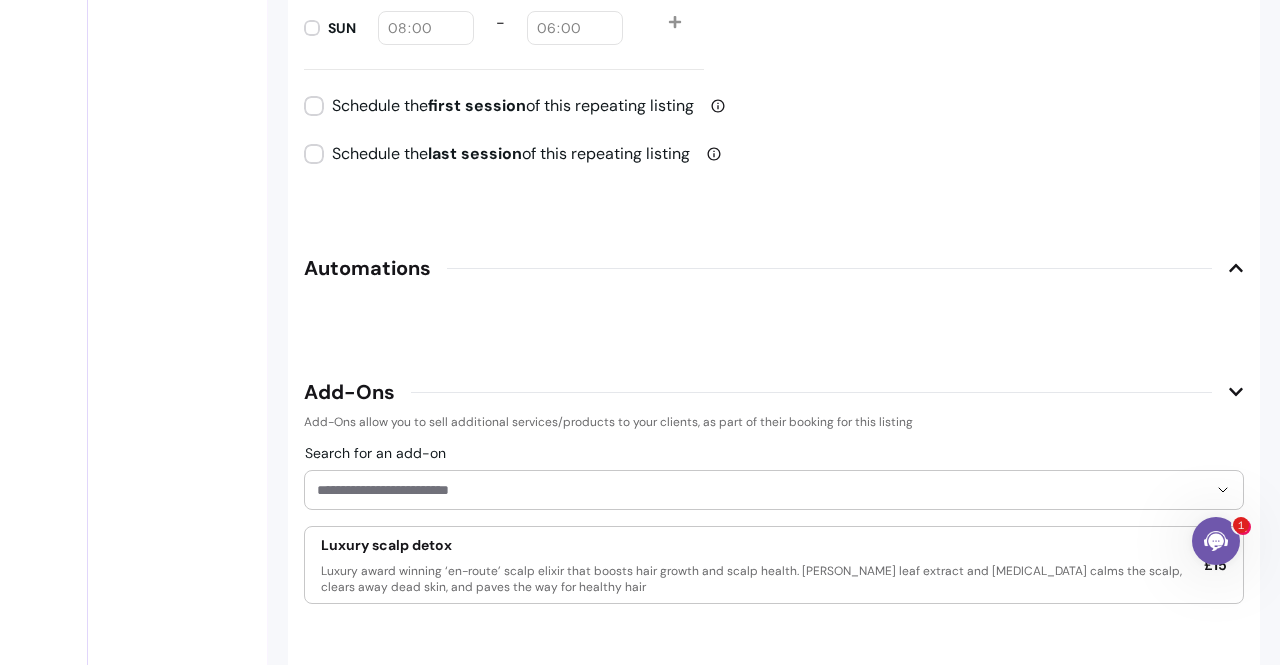 click on "Search for an add-on" at bounding box center (762, 490) 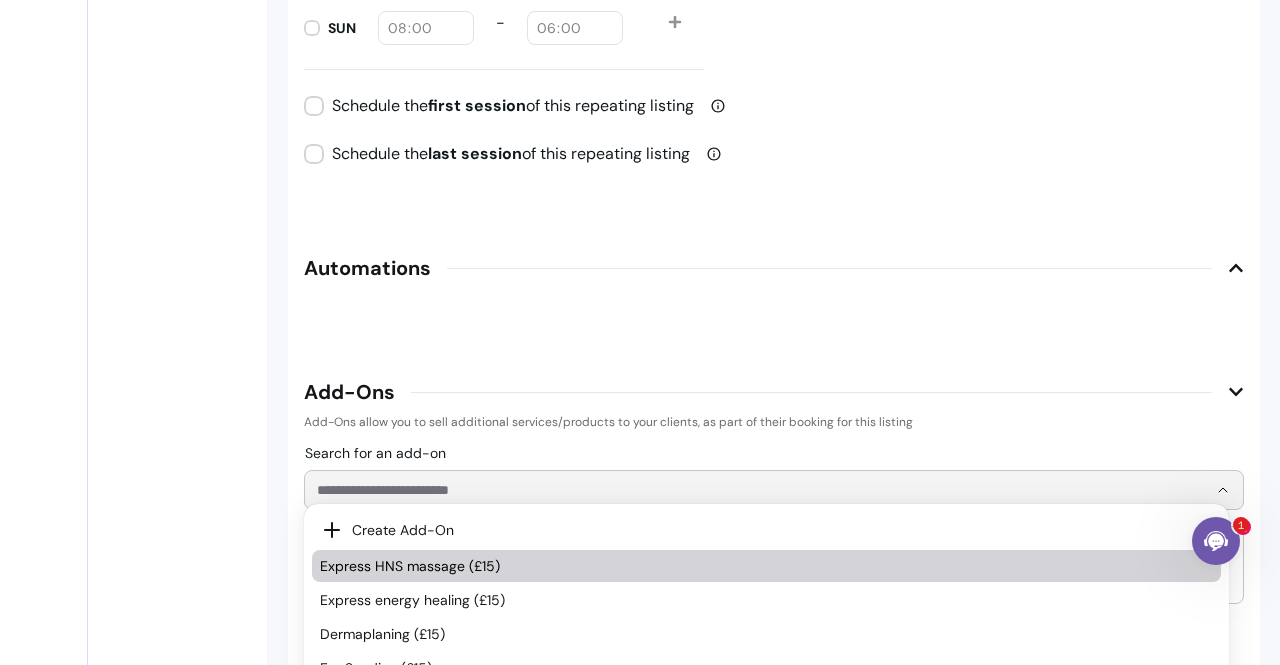 click on "Express HNS massage (£15)" at bounding box center (756, 566) 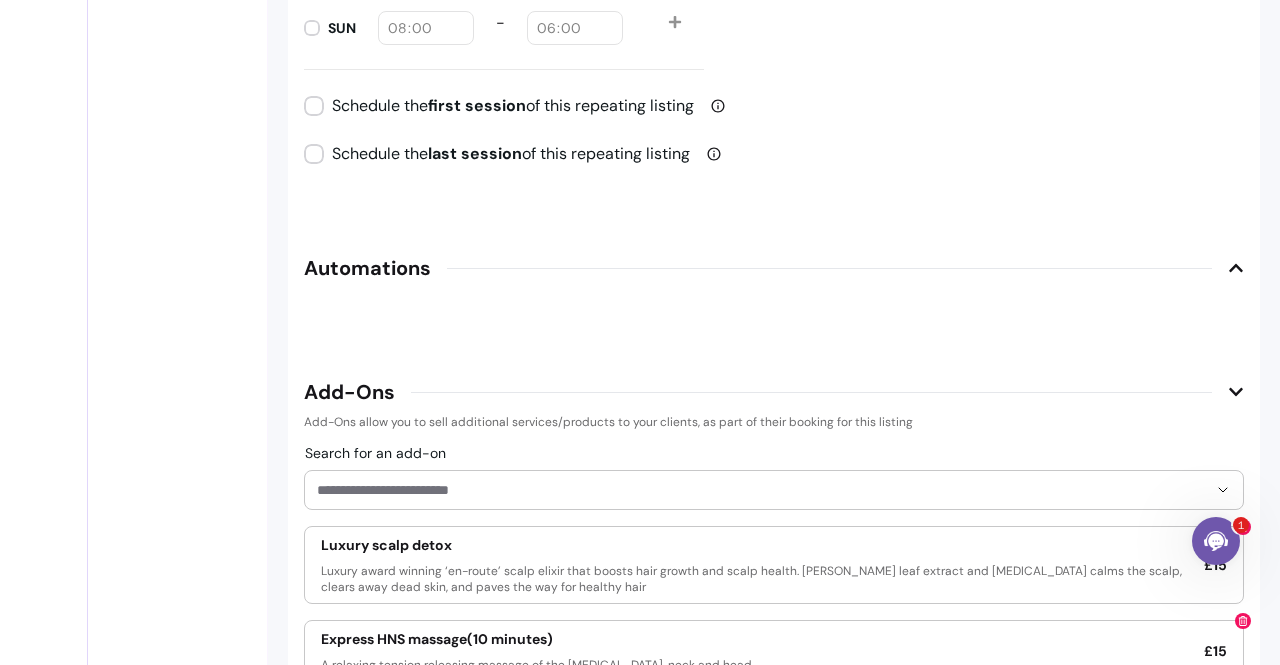 click on "Search for an add-on" at bounding box center [762, 490] 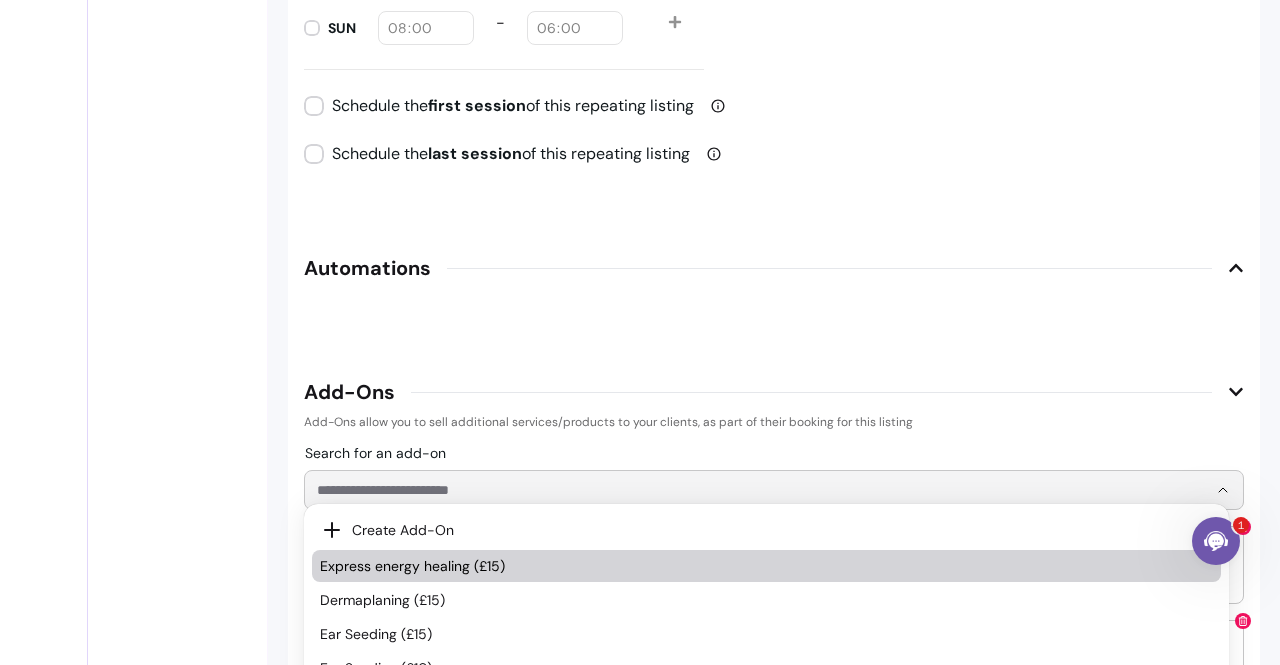 click on "Express energy healing (£15)" at bounding box center (756, 566) 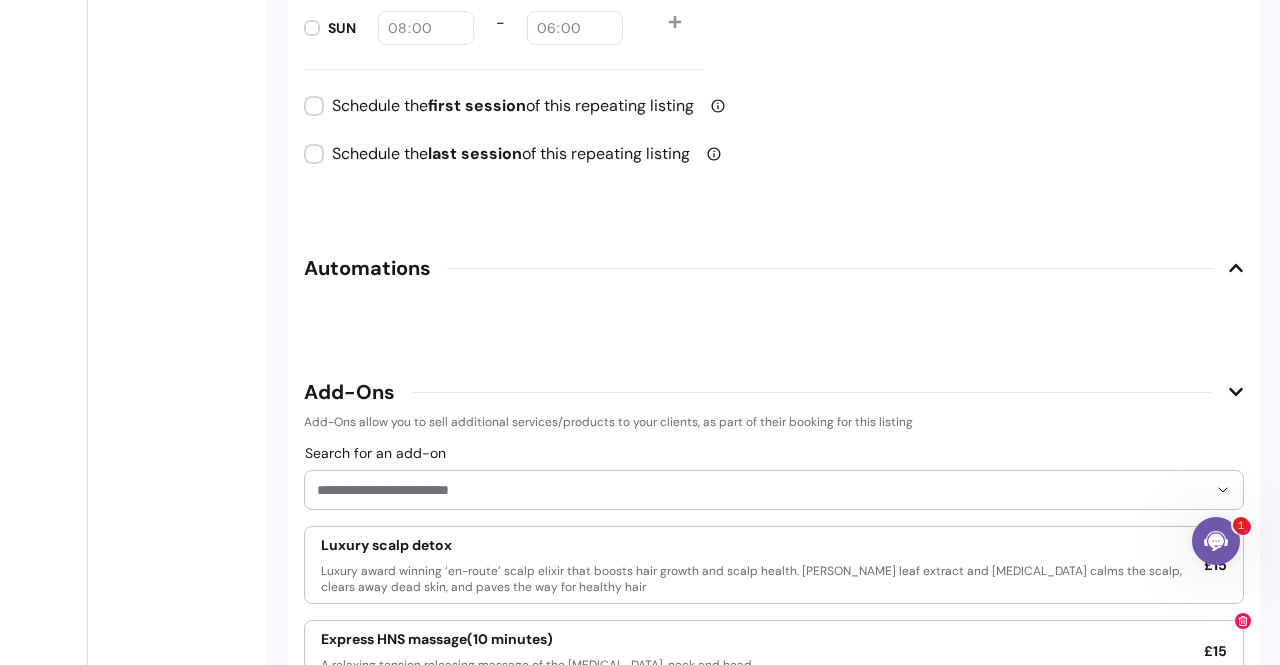 scroll, scrollTop: 2938, scrollLeft: 0, axis: vertical 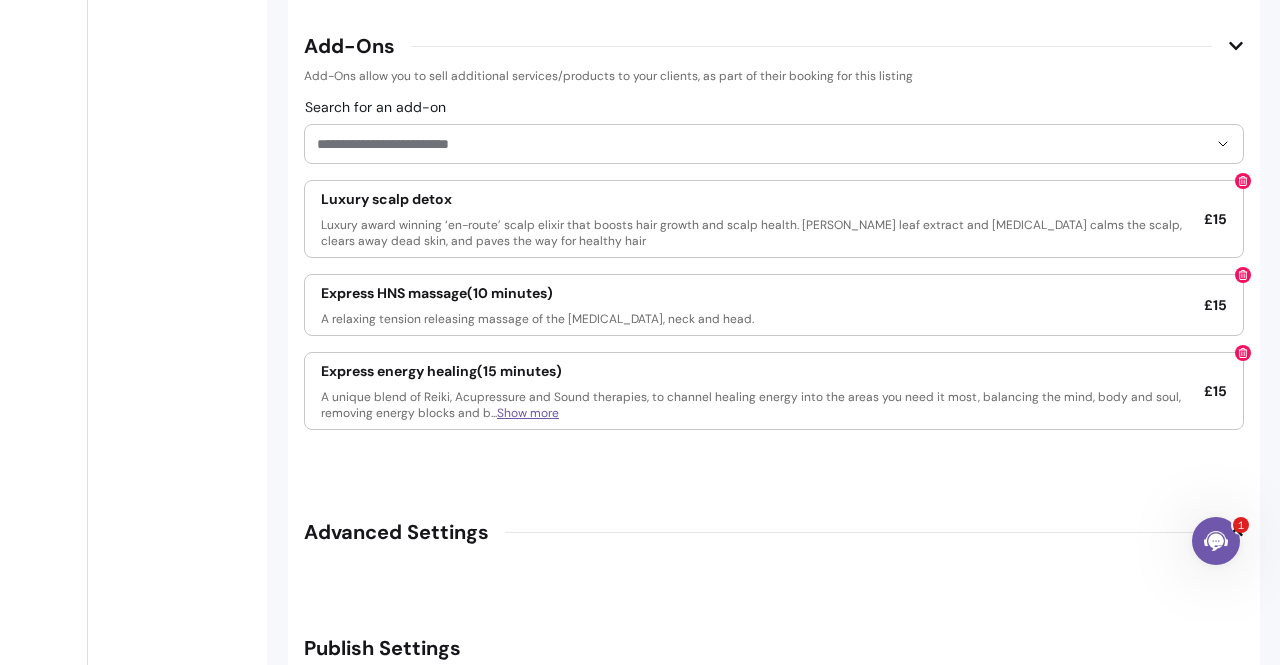 click 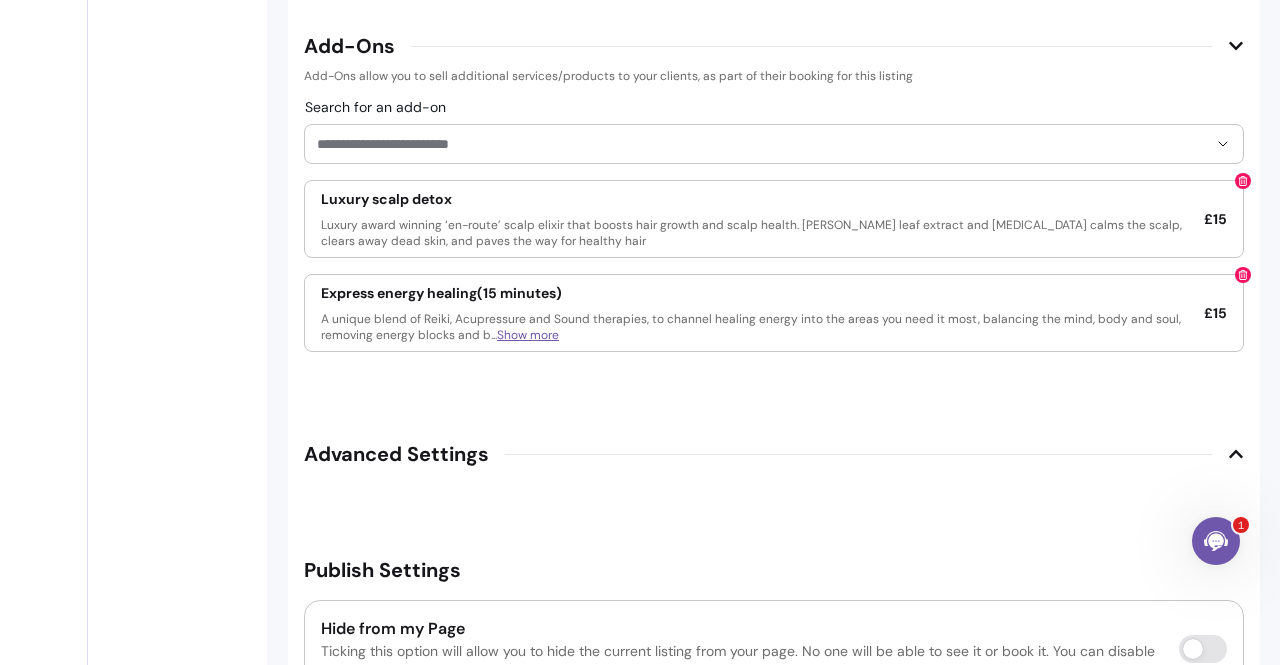 click on "Search for an add-on" at bounding box center [762, 144] 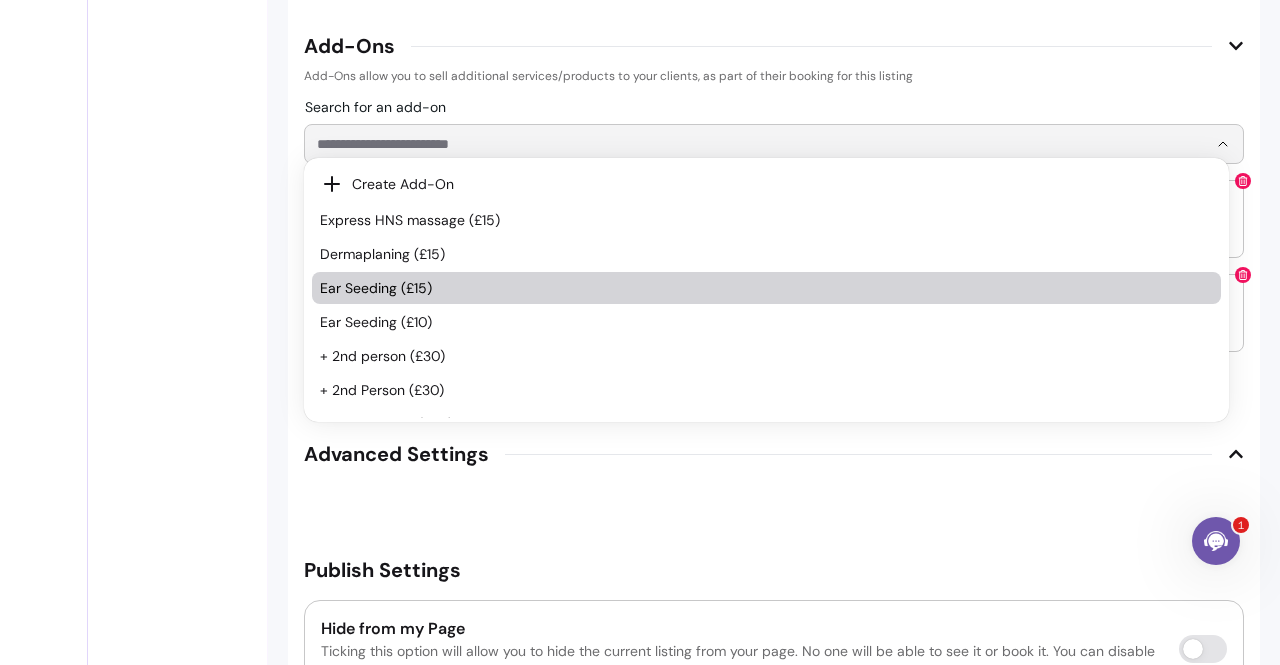 click on "Ear Seeding (£15)" at bounding box center (756, 288) 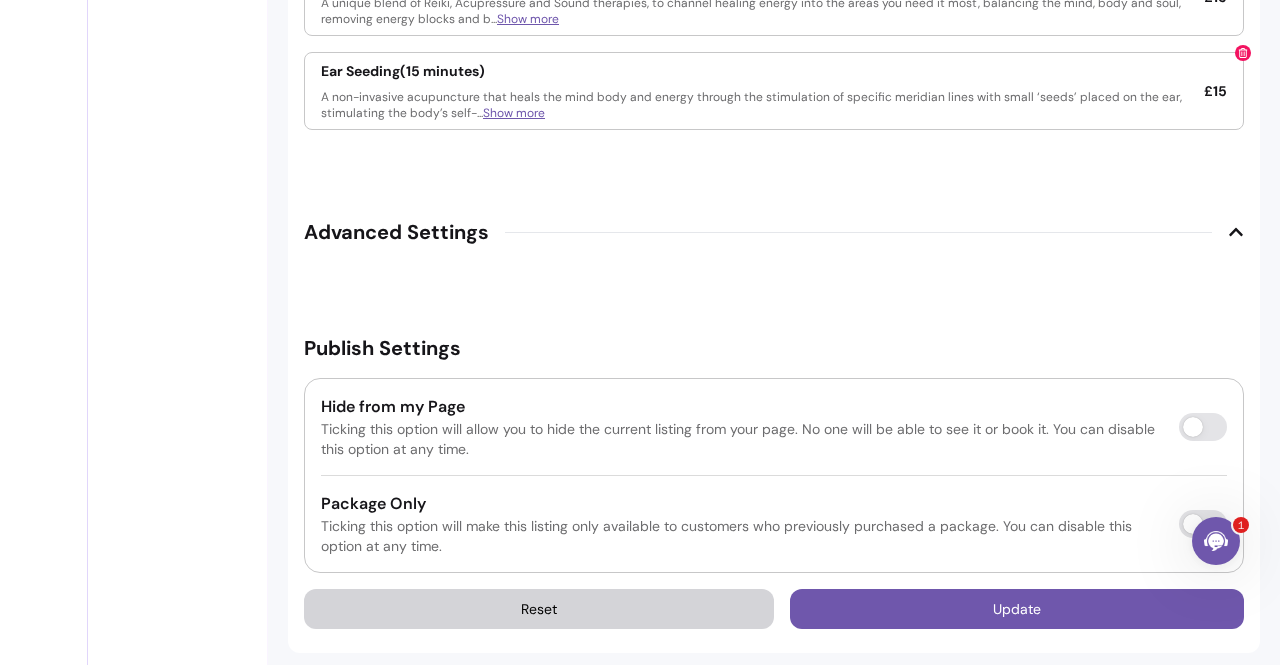 scroll, scrollTop: 3255, scrollLeft: 0, axis: vertical 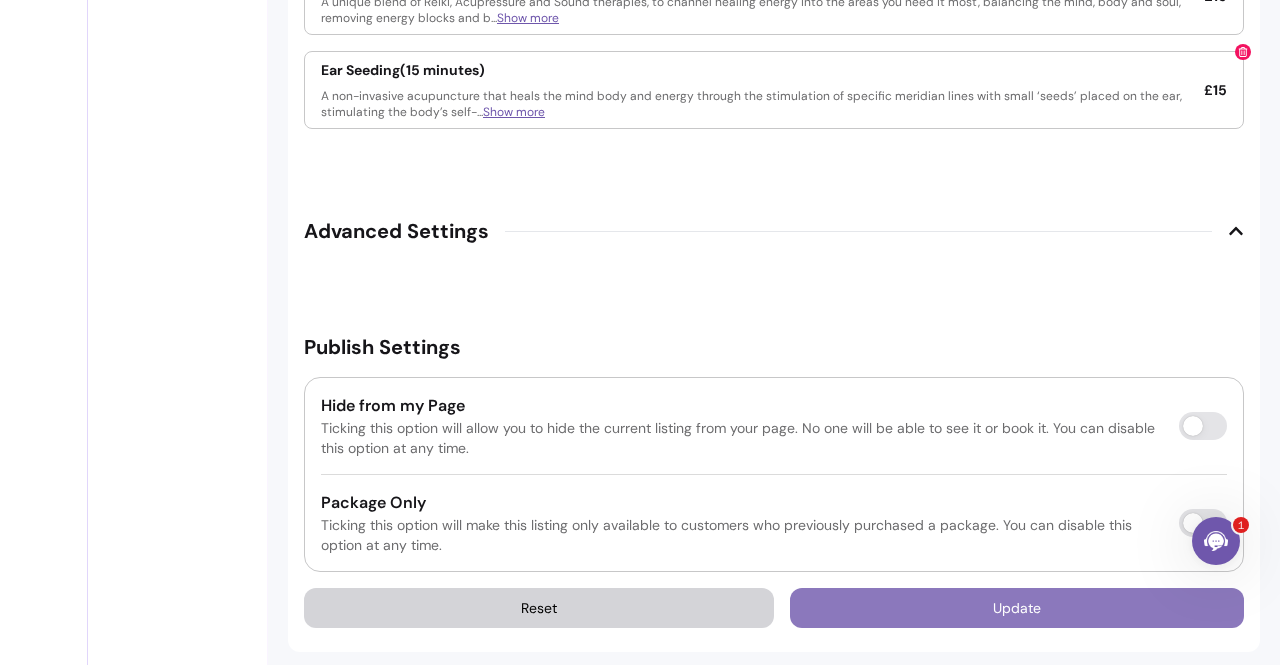 click on "Update" at bounding box center (1017, 608) 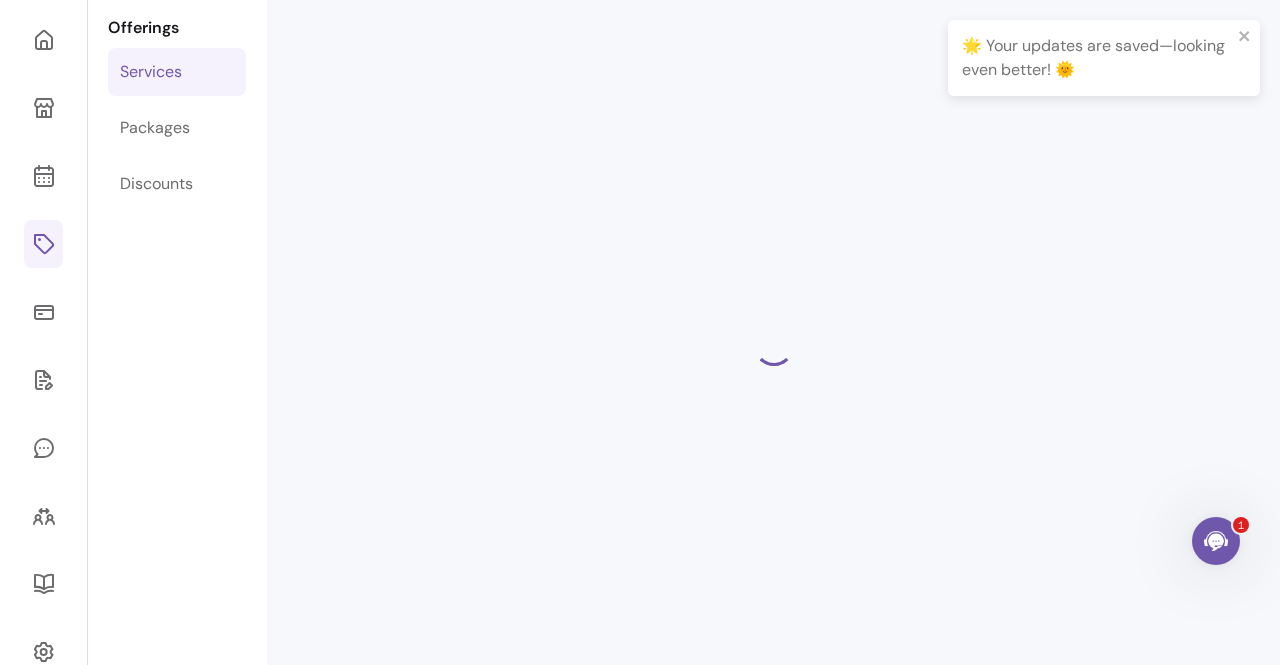 scroll, scrollTop: 68, scrollLeft: 0, axis: vertical 